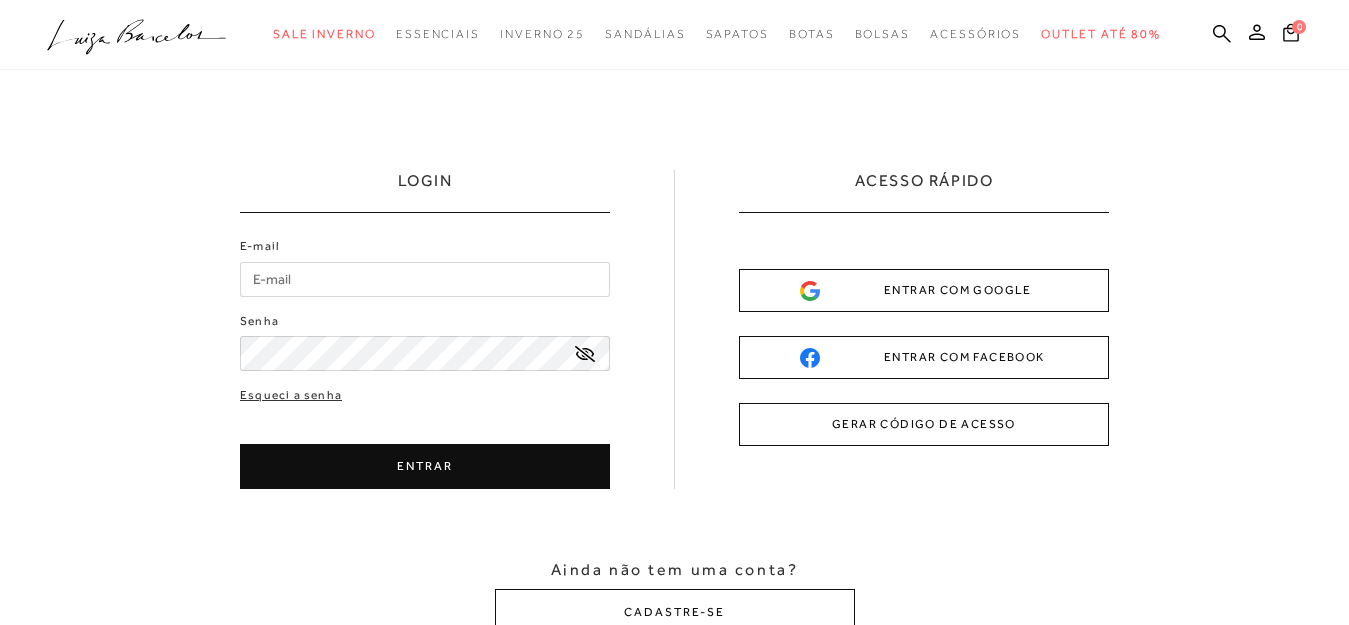 scroll, scrollTop: 0, scrollLeft: 0, axis: both 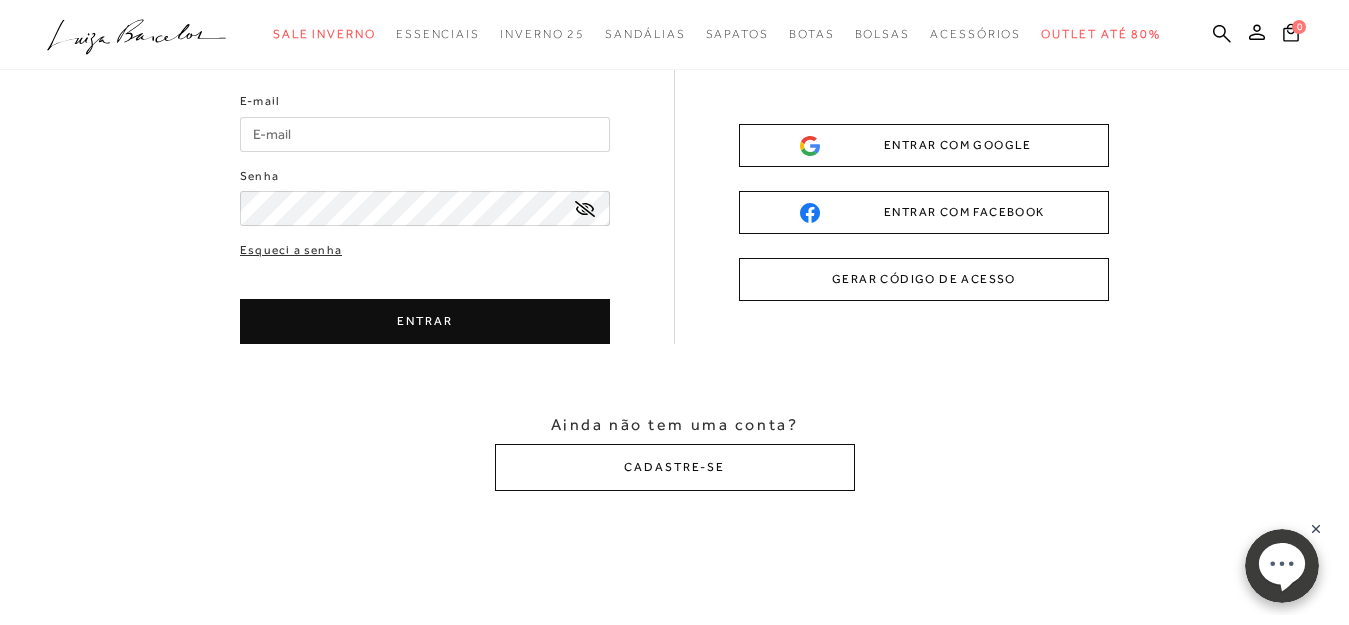 click on "E-mail" at bounding box center (425, 134) 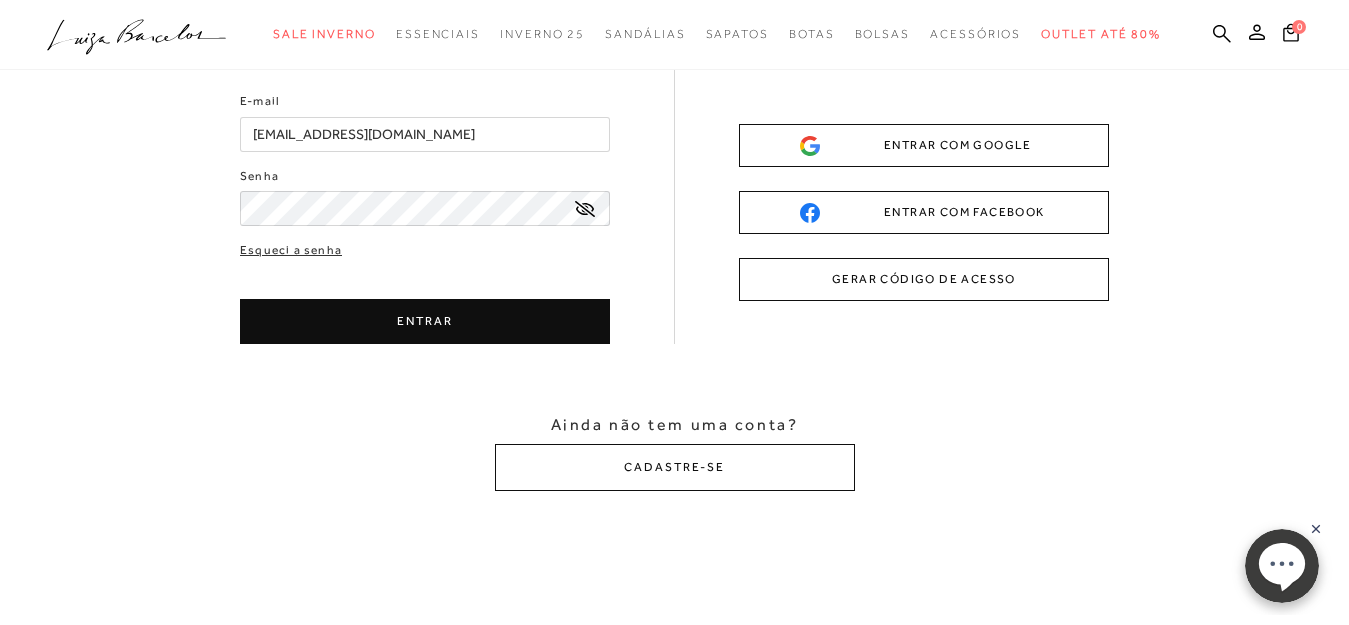 type on "dulcigc@hotmail.com" 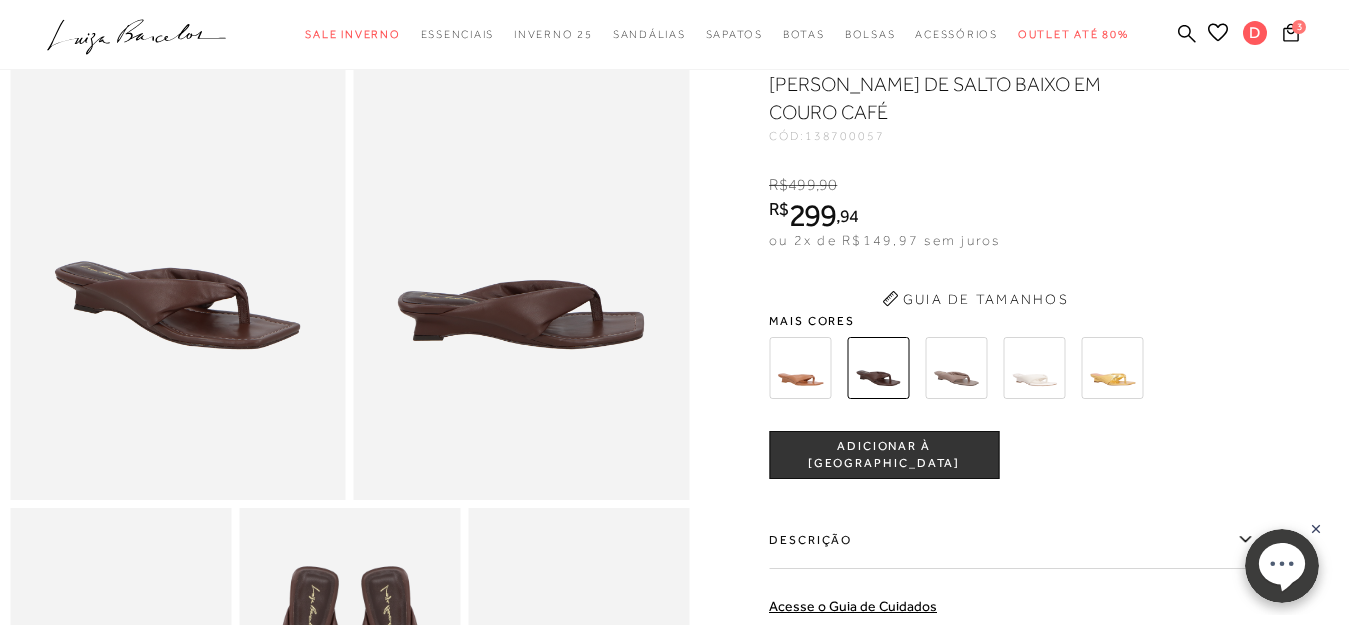 scroll, scrollTop: 0, scrollLeft: 0, axis: both 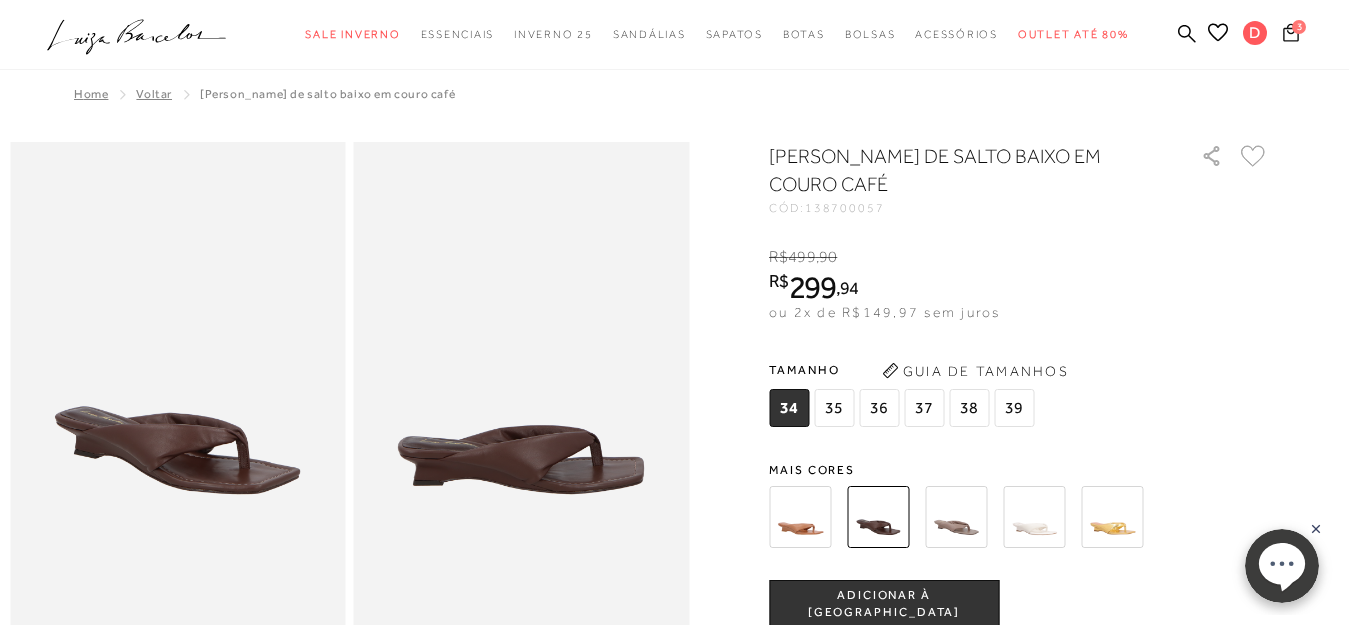 click 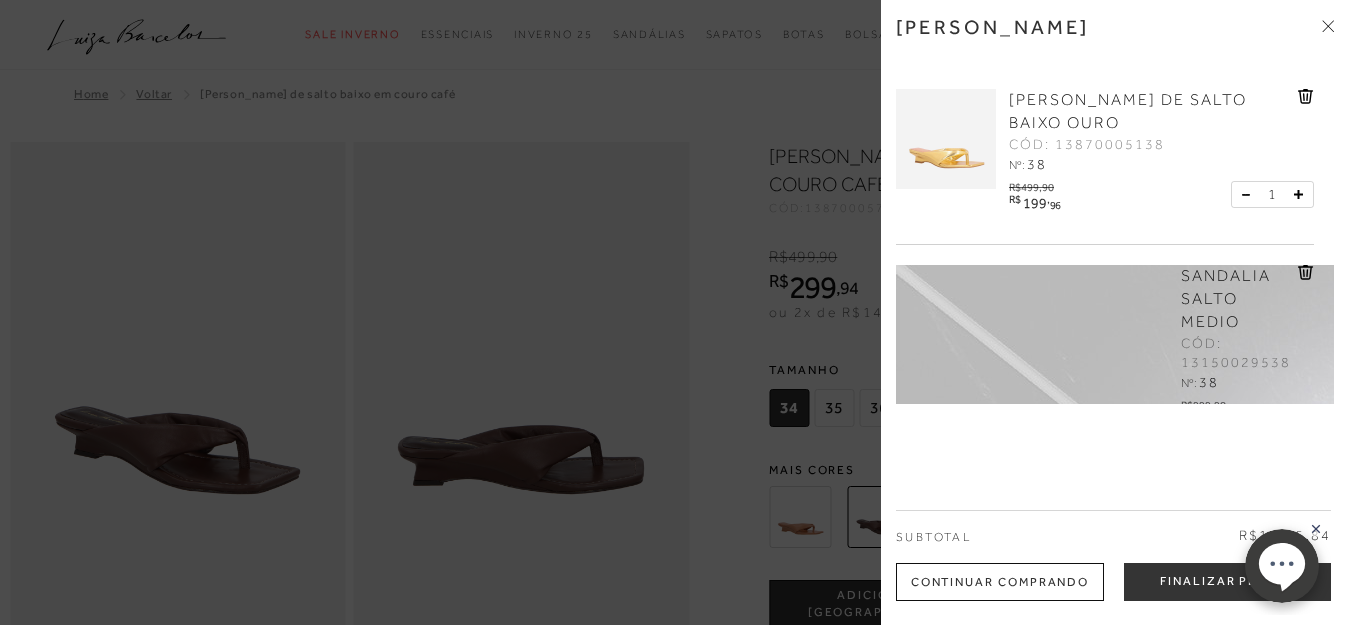 click at bounding box center (674, 312) 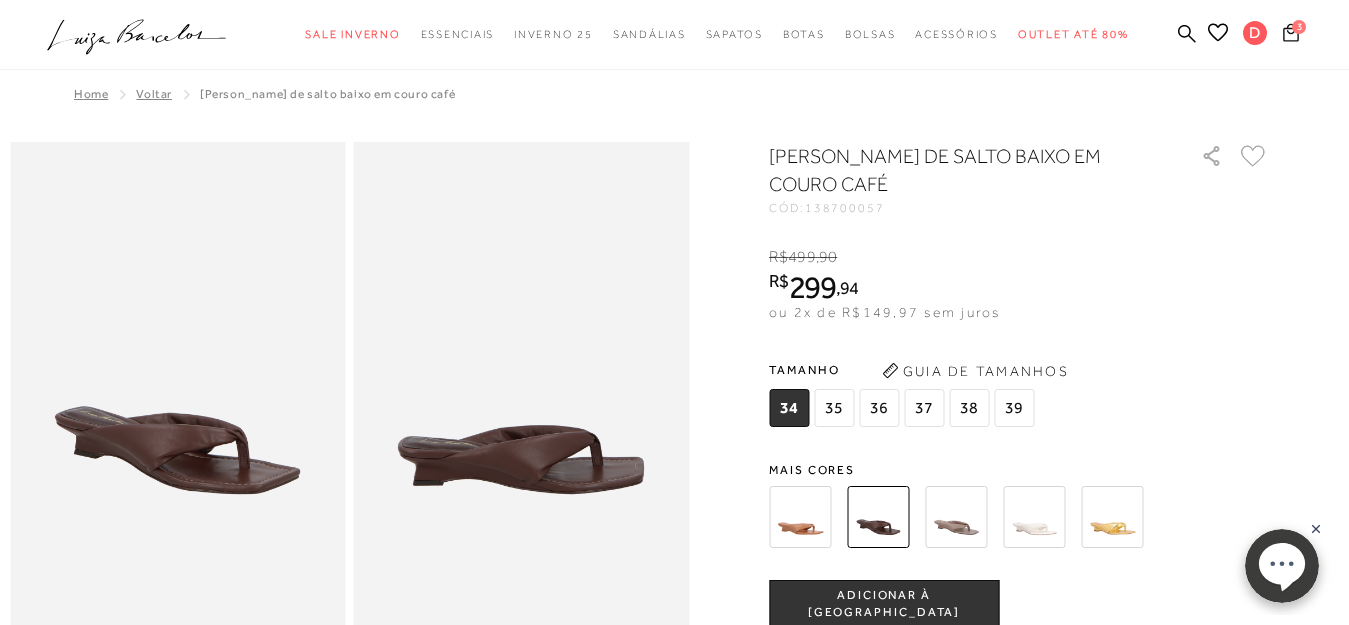 click 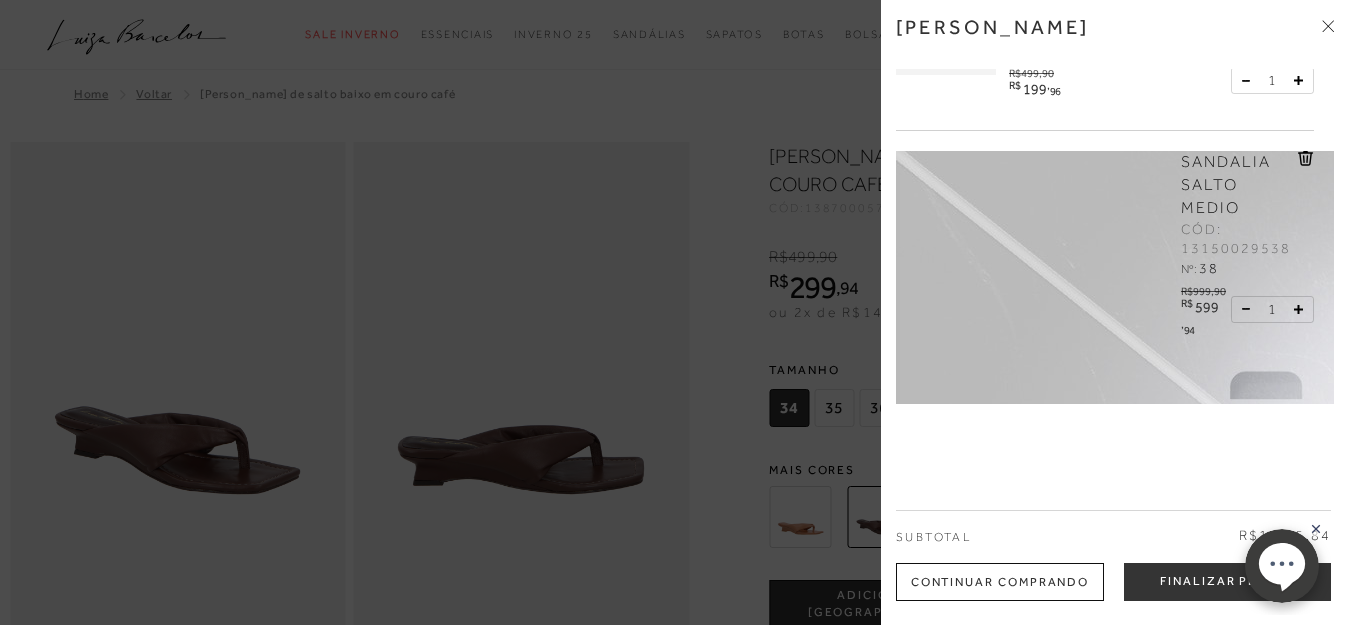 scroll, scrollTop: 128, scrollLeft: 0, axis: vertical 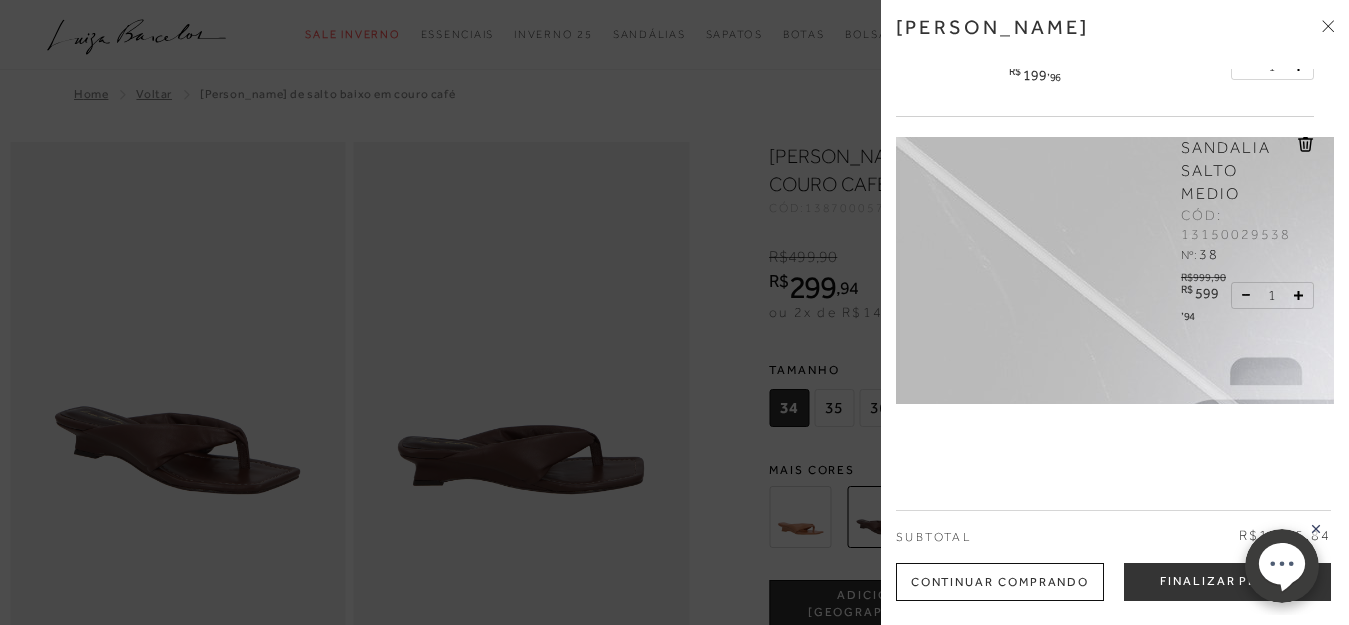 click 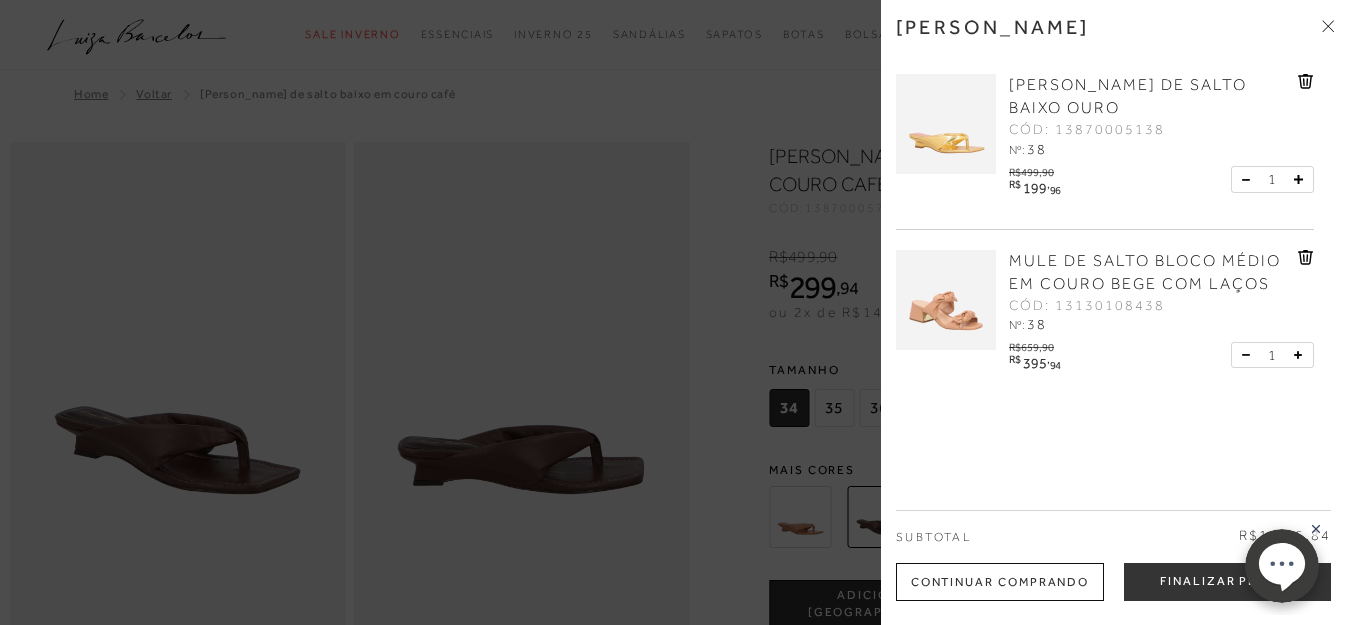 scroll, scrollTop: 15, scrollLeft: 0, axis: vertical 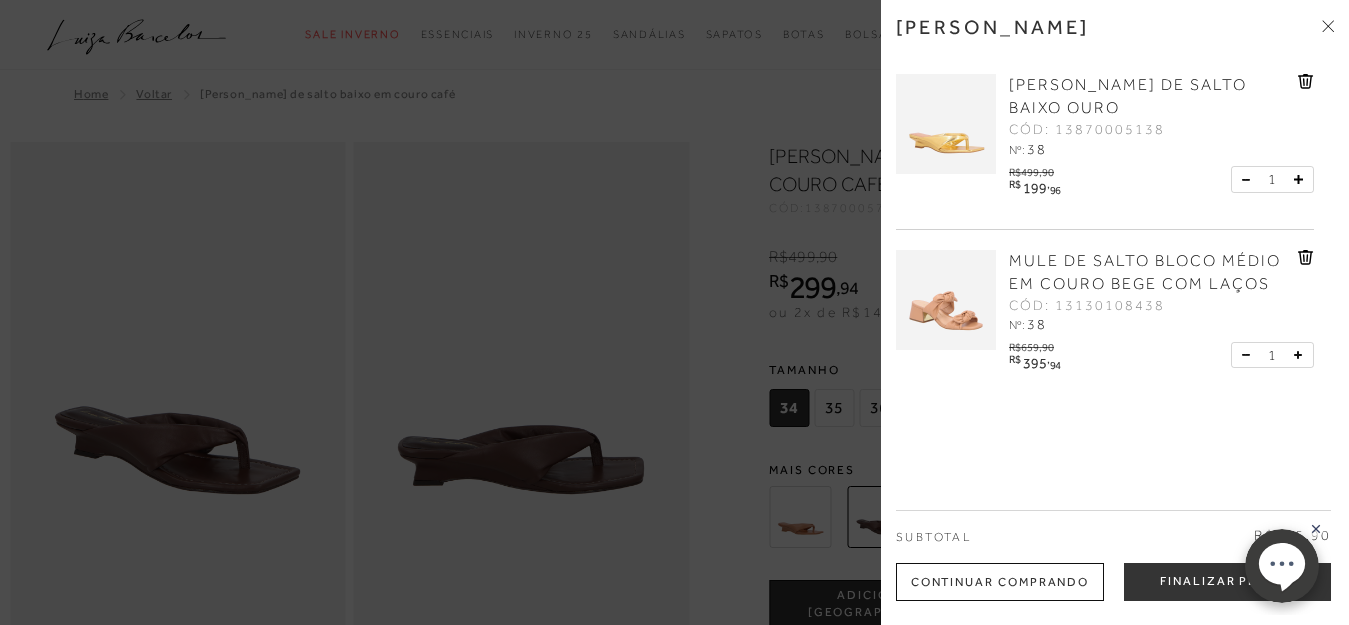 click on "MULE DE SALTO BLOCO MÉDIO EM COURO BEGE COM LAÇOS" at bounding box center [1145, 272] 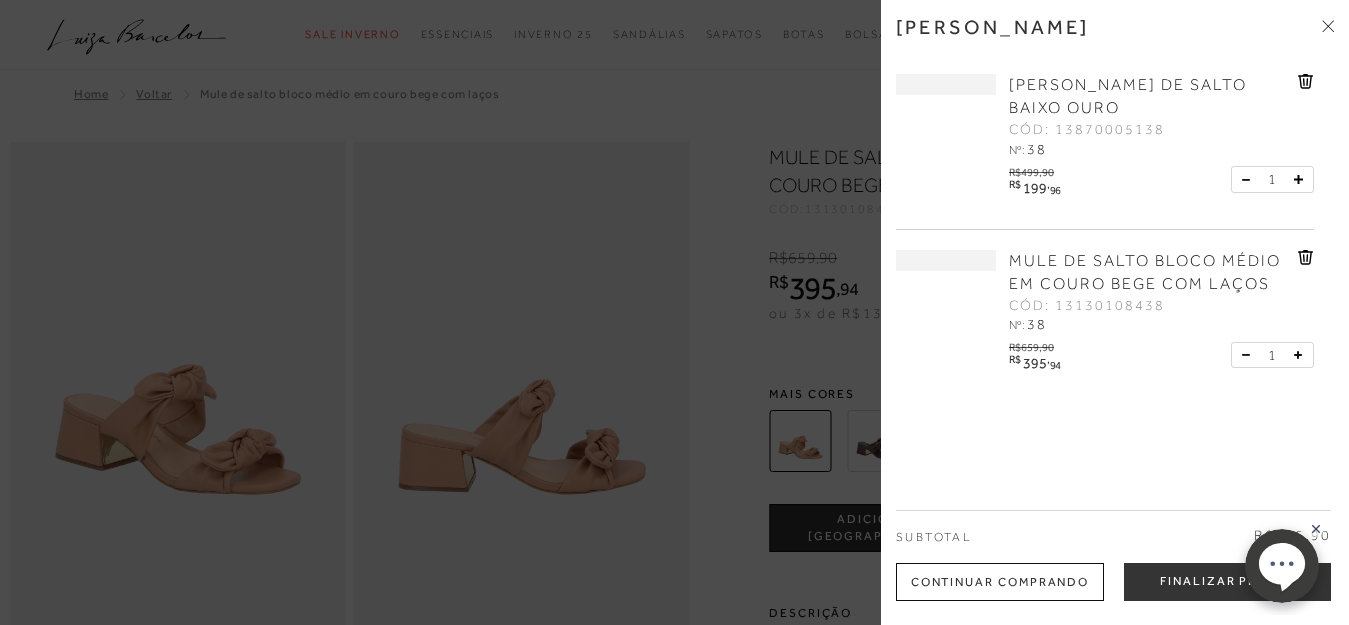 click at bounding box center [674, 312] 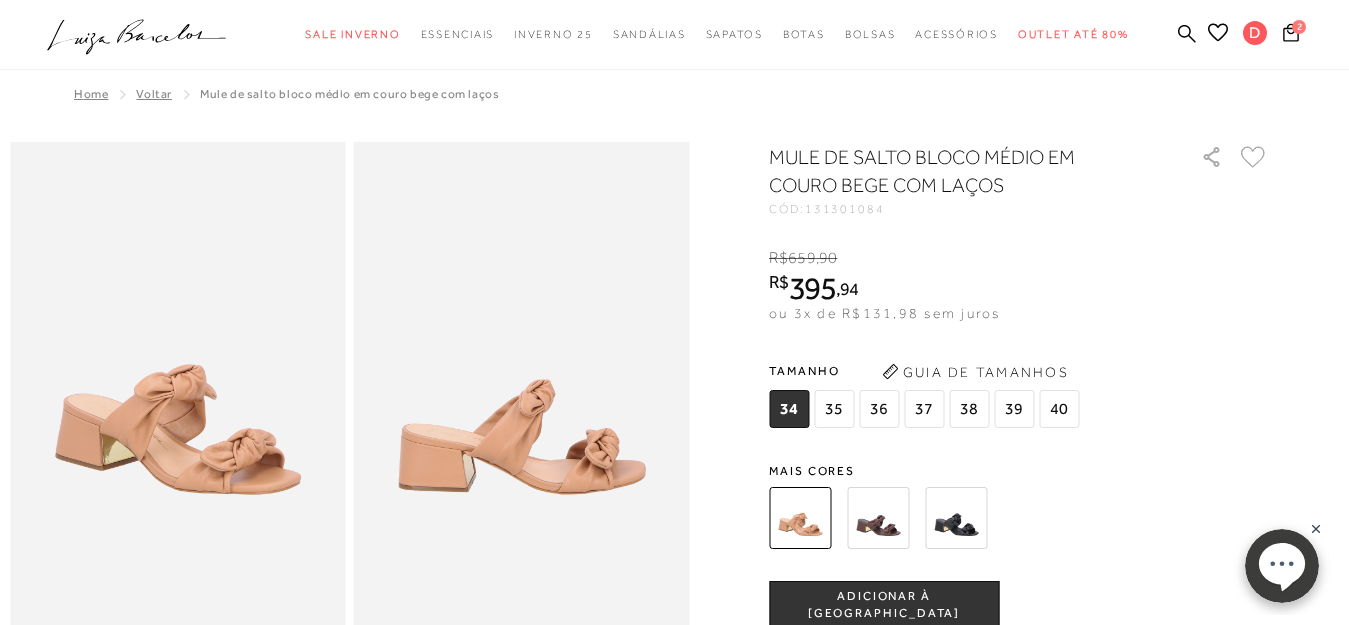 click at bounding box center [878, 518] 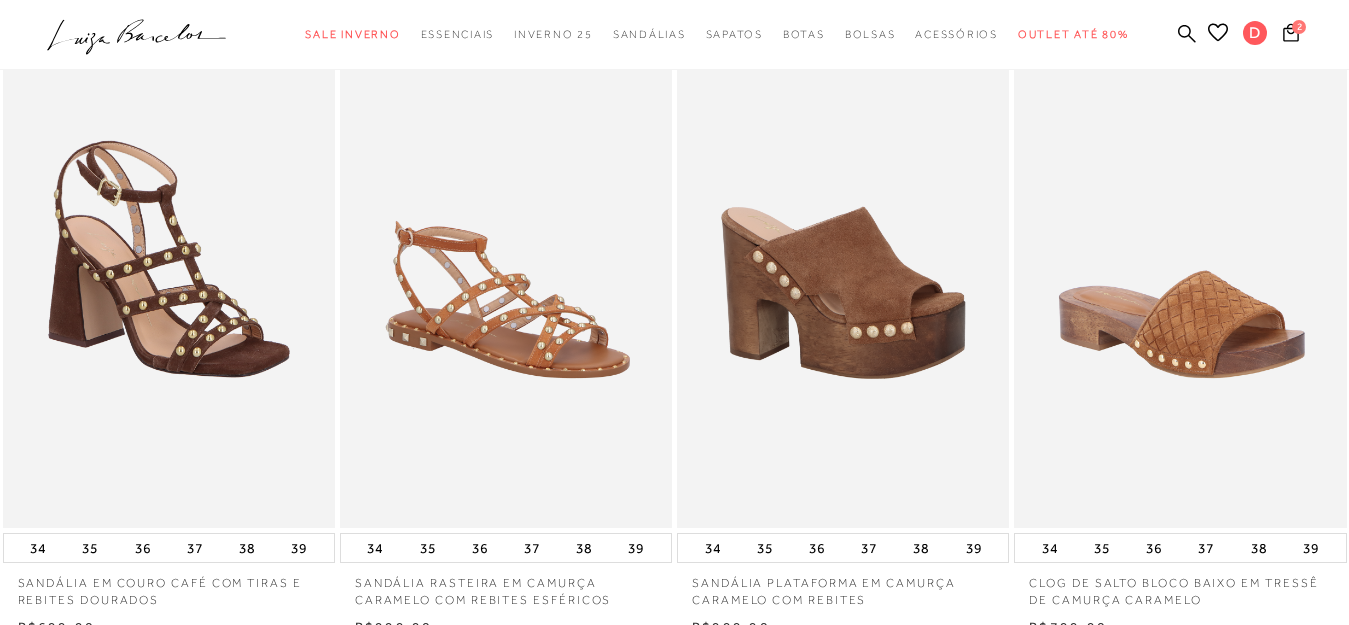 scroll, scrollTop: 314, scrollLeft: 0, axis: vertical 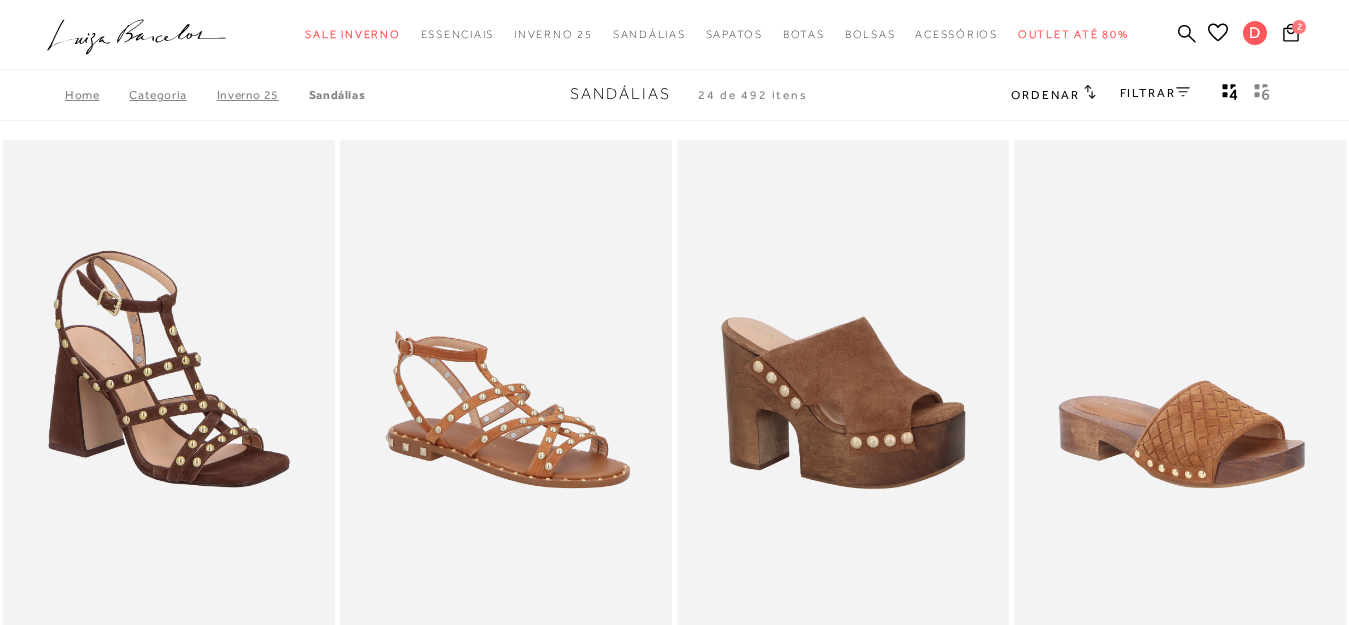 click on "FILTRAR" at bounding box center [1155, 93] 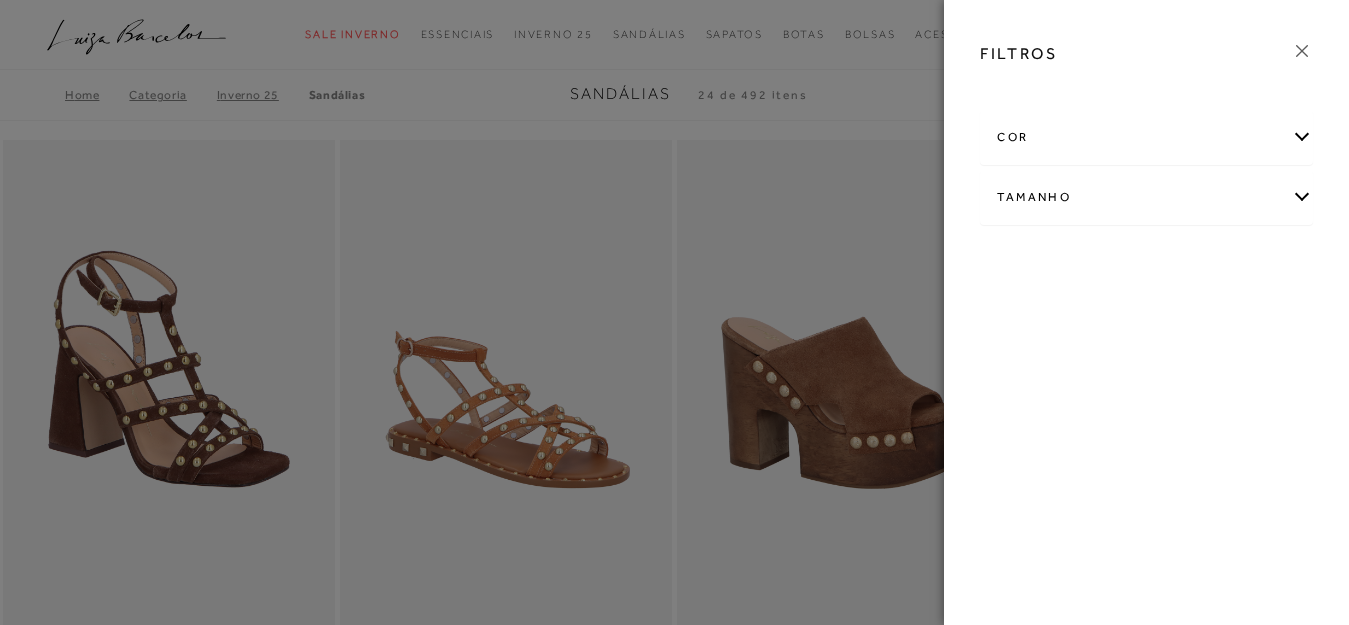 click on "cor" at bounding box center (1146, 137) 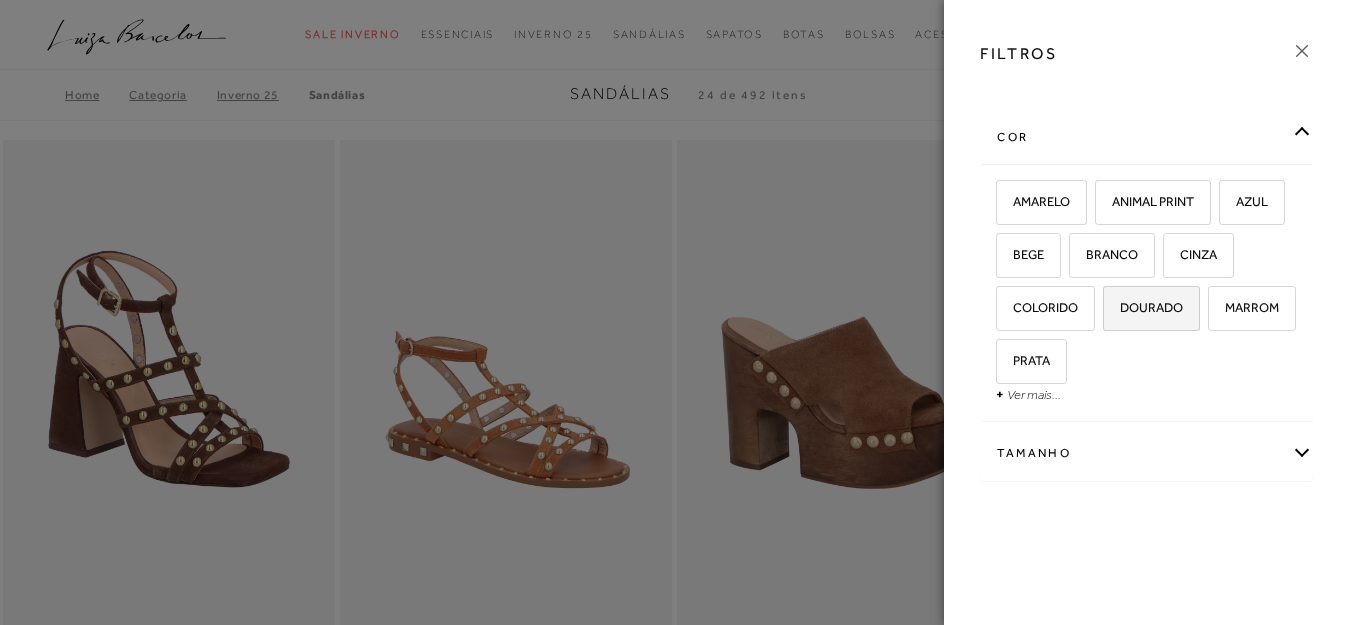 click on "DOURADO" at bounding box center (1144, 307) 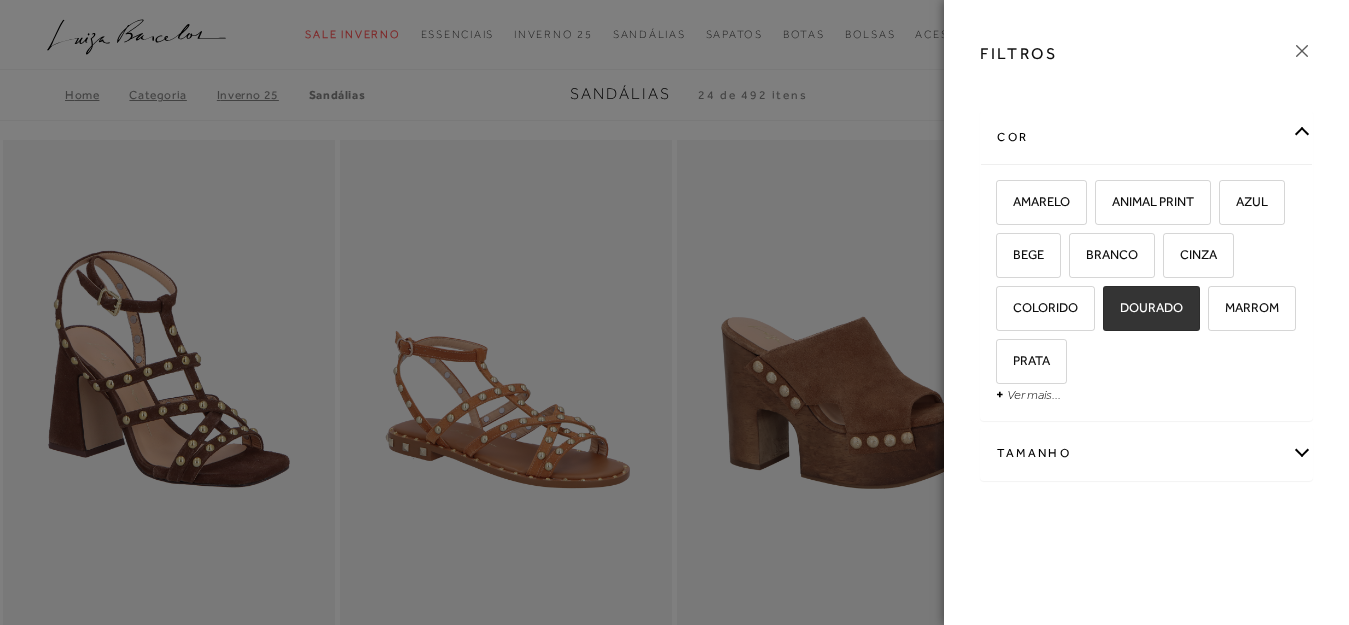checkbox on "true" 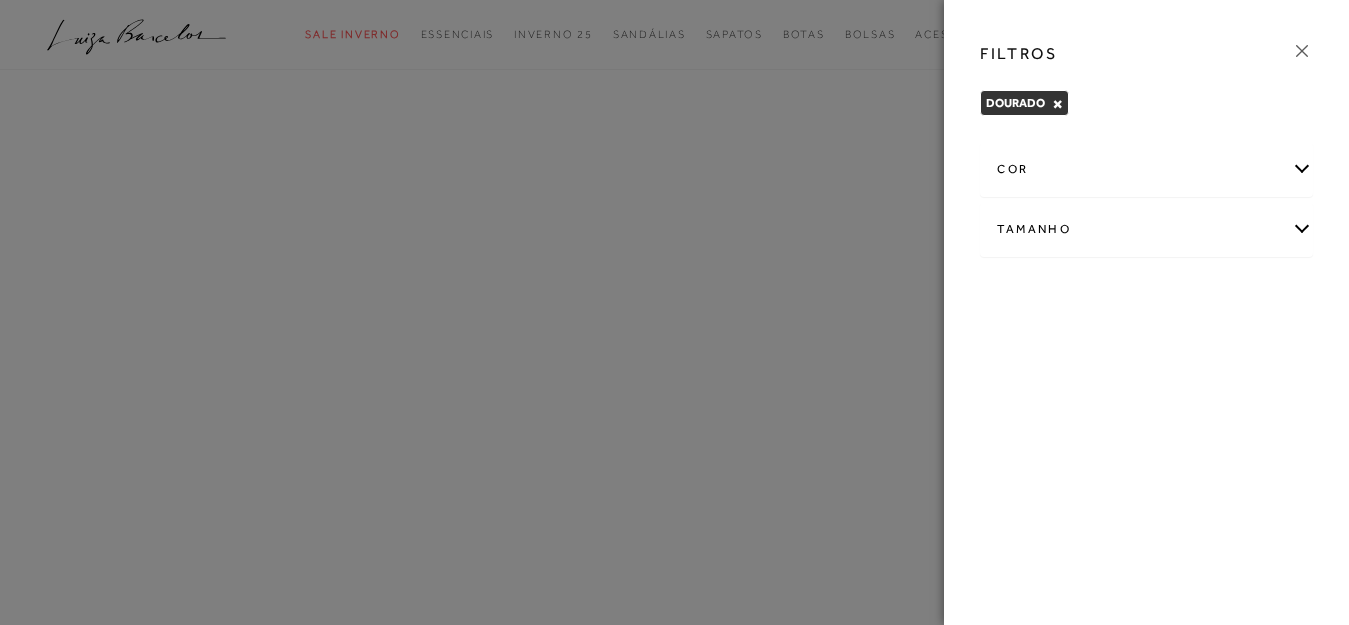 click on "cor" at bounding box center (1146, 169) 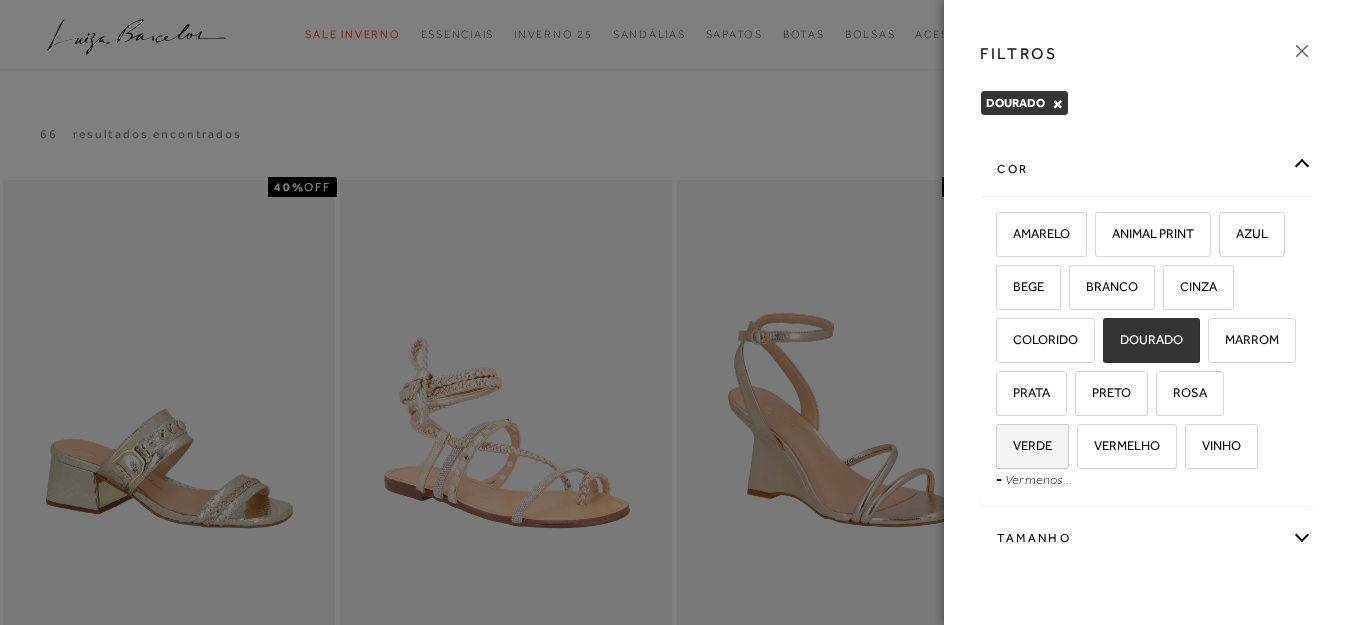 click on "VERDE" at bounding box center (1025, 445) 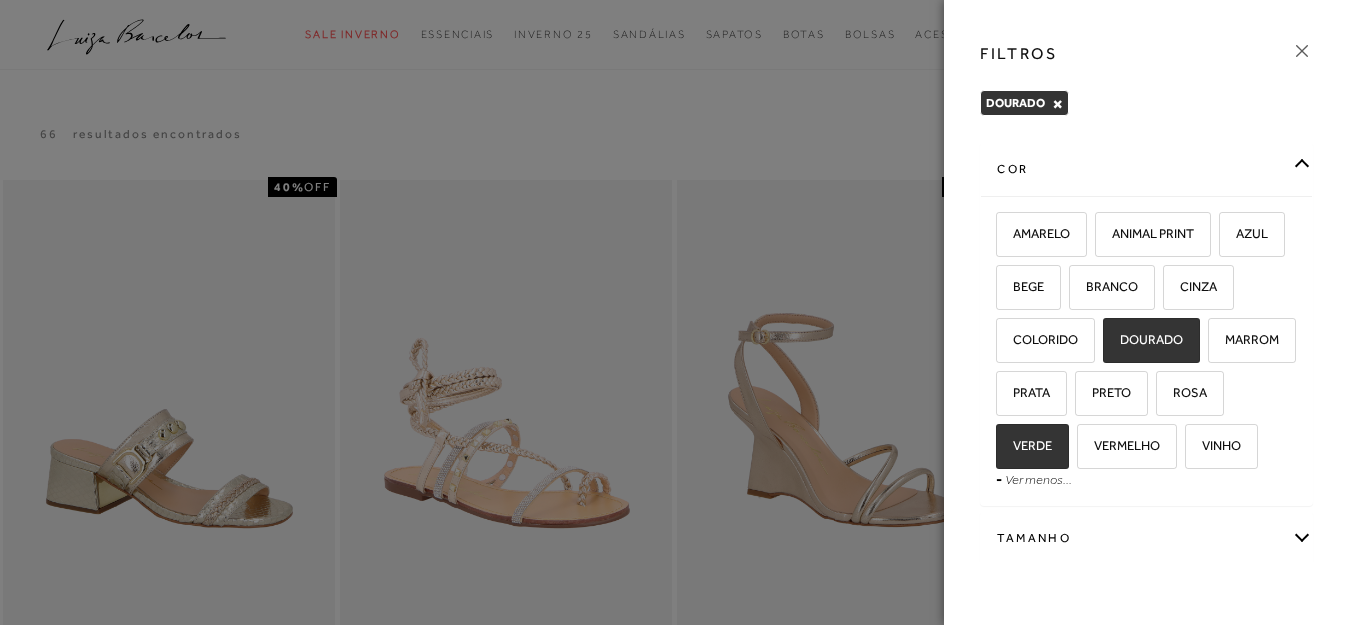 checkbox on "true" 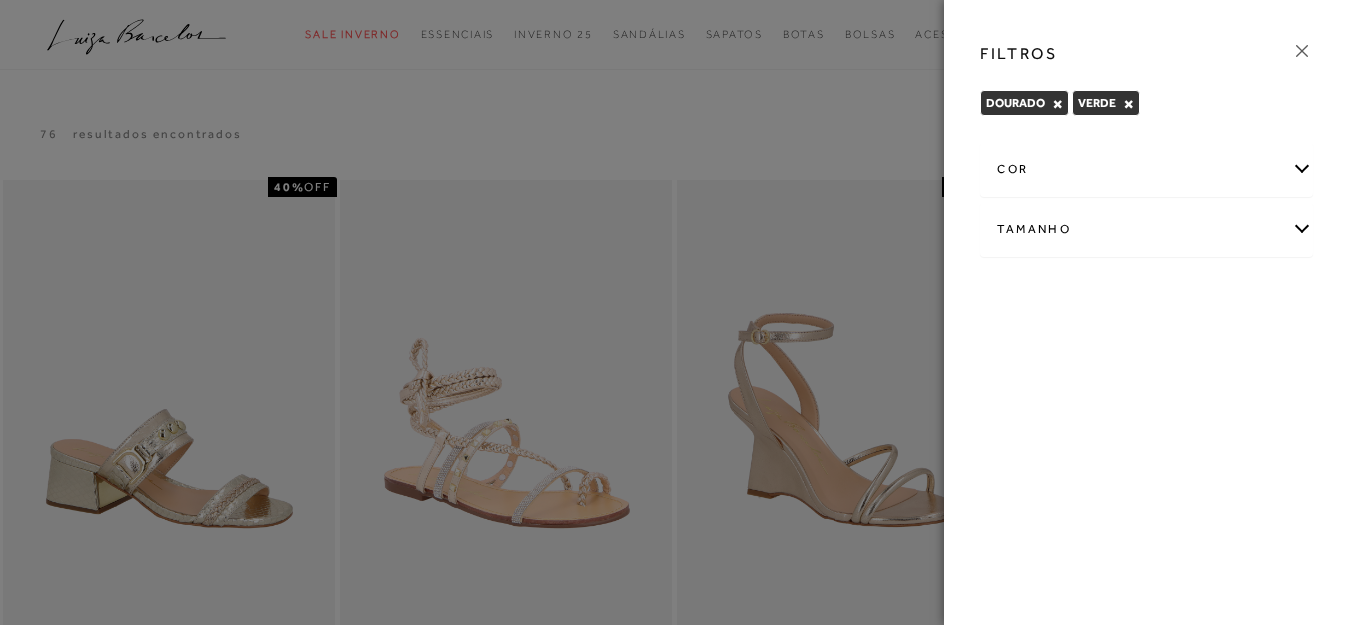 click at bounding box center (674, 312) 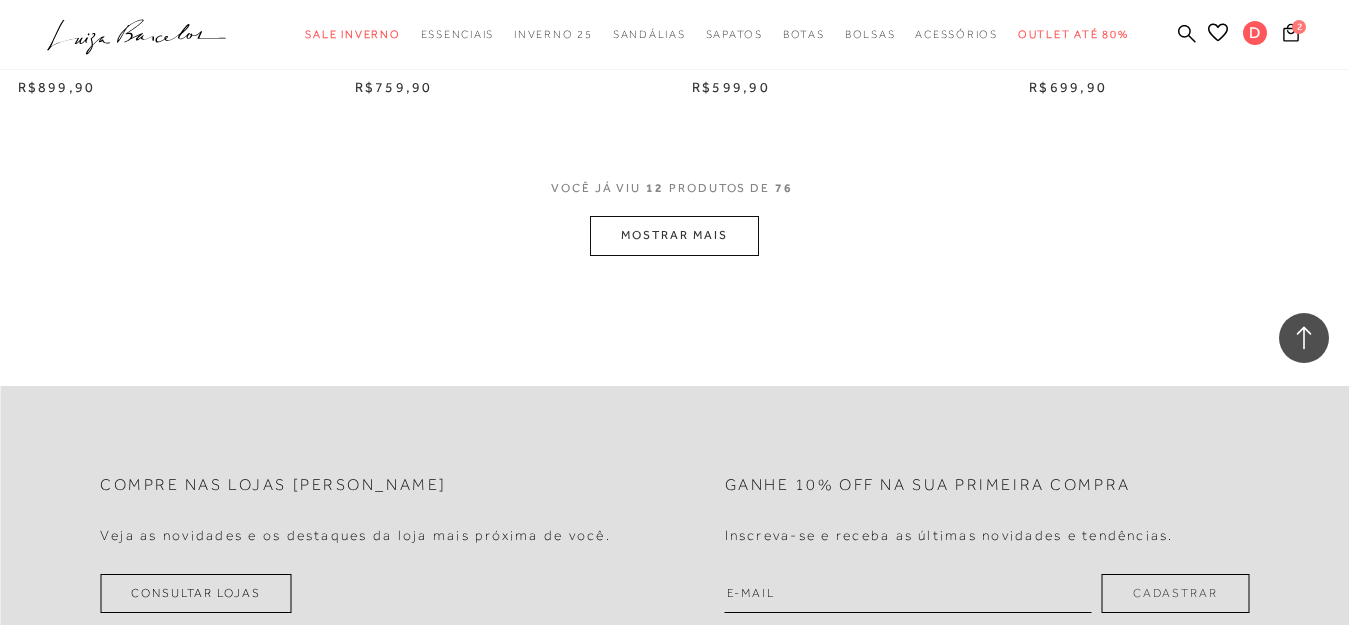 scroll, scrollTop: 1921, scrollLeft: 0, axis: vertical 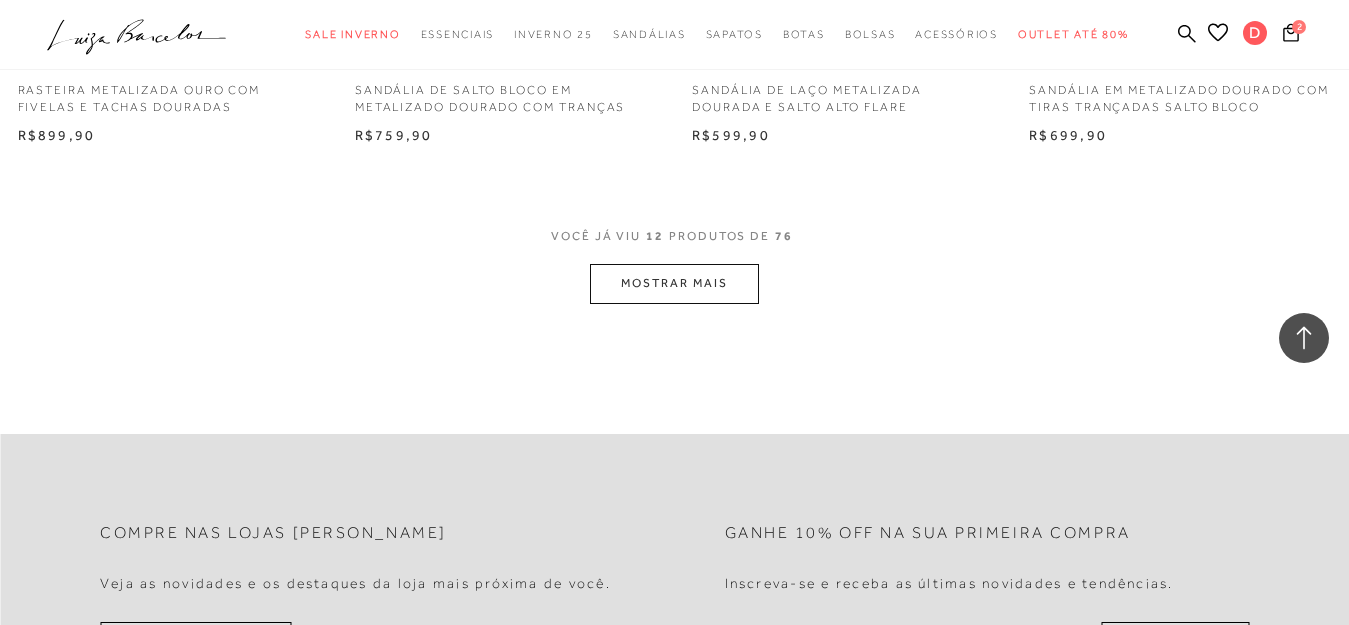 click on "MOSTRAR MAIS" at bounding box center (674, 283) 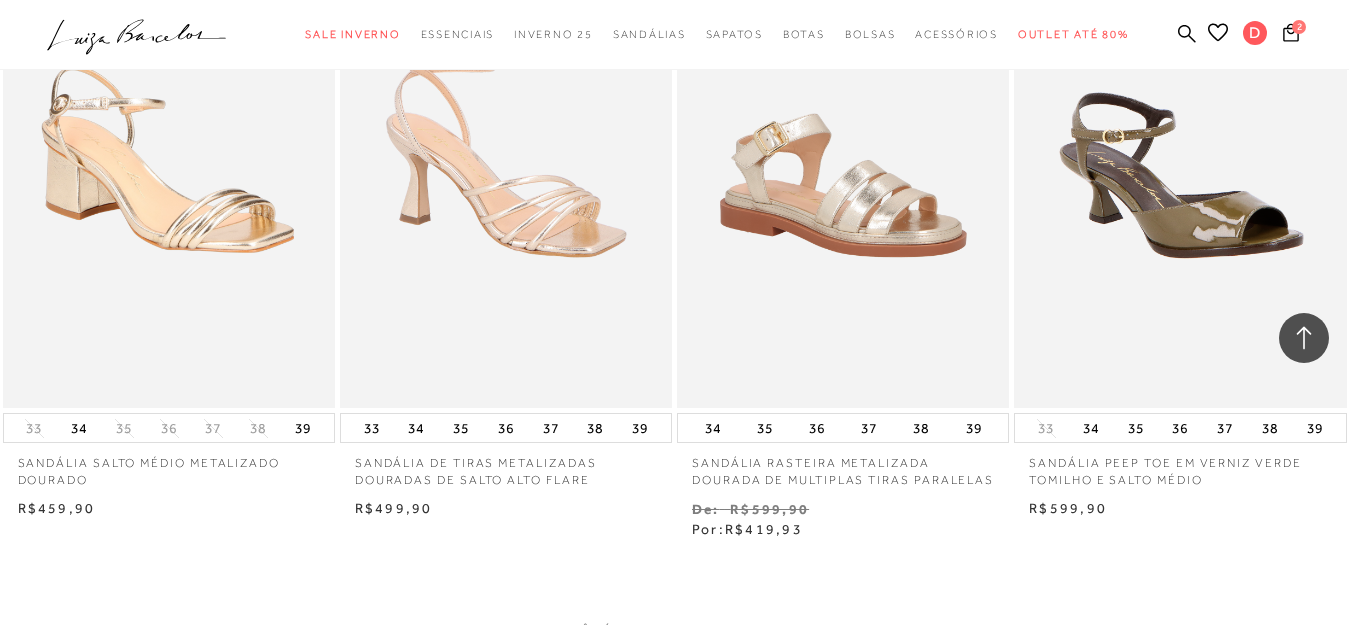 scroll, scrollTop: 3822, scrollLeft: 0, axis: vertical 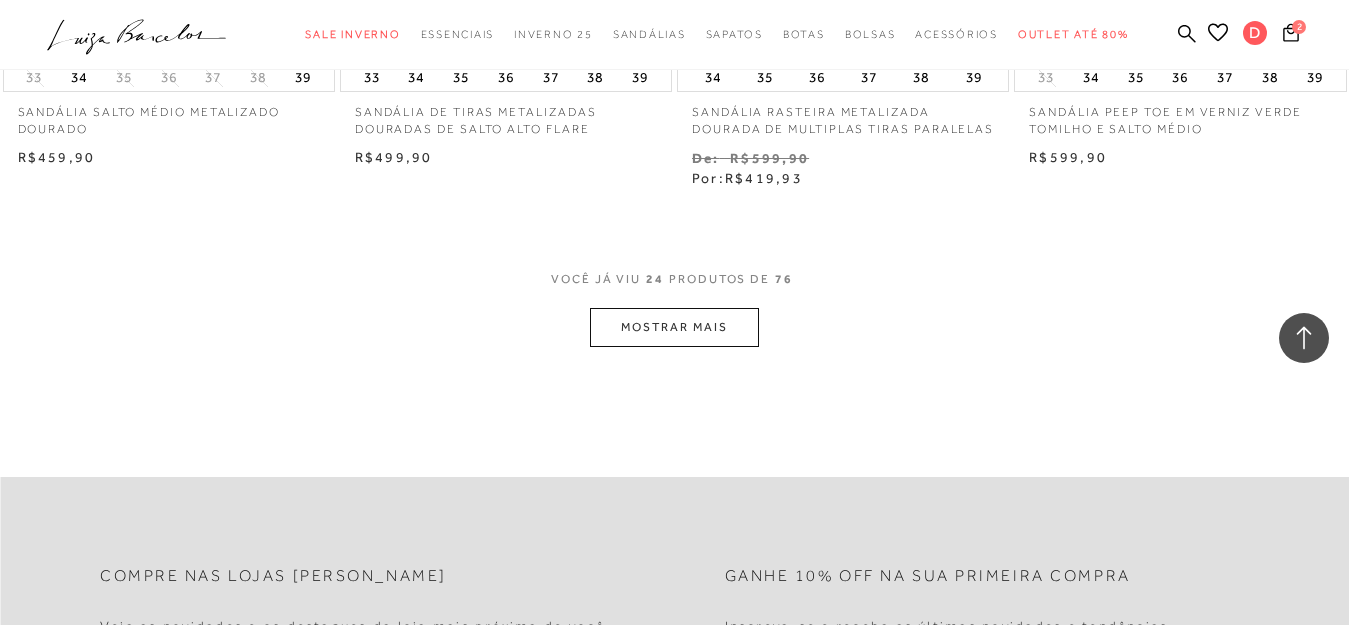 click on "MOSTRAR MAIS" at bounding box center (674, 327) 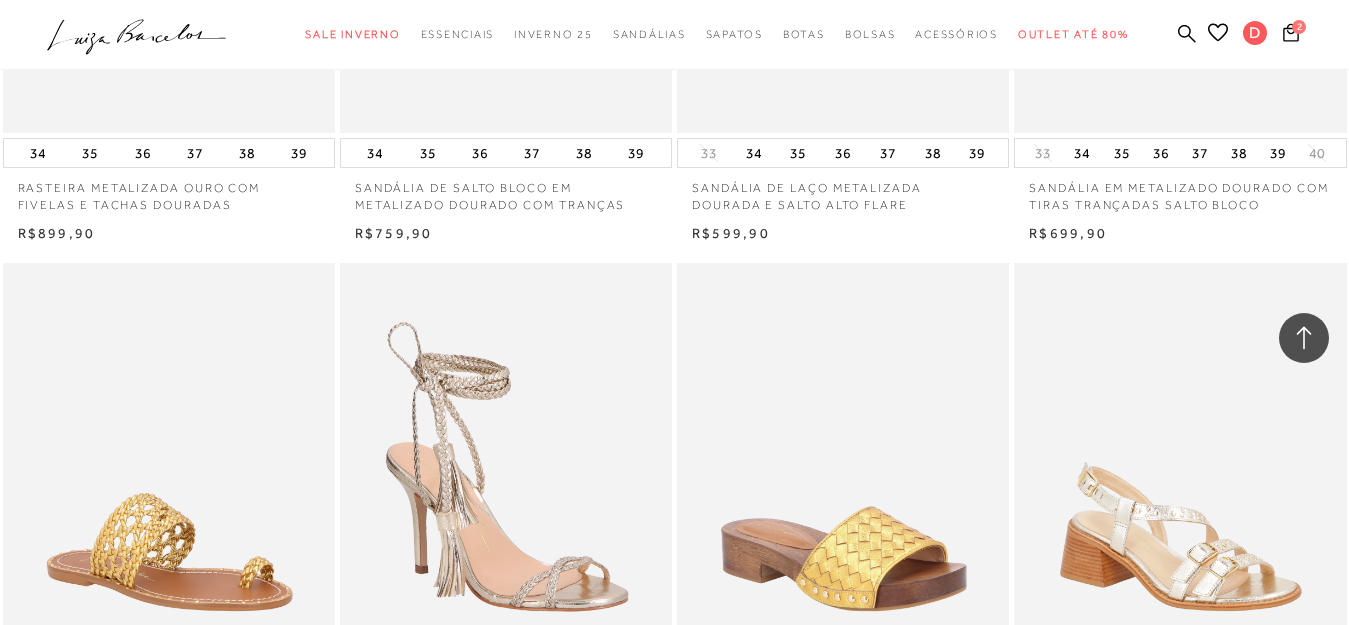 scroll, scrollTop: 1573, scrollLeft: 0, axis: vertical 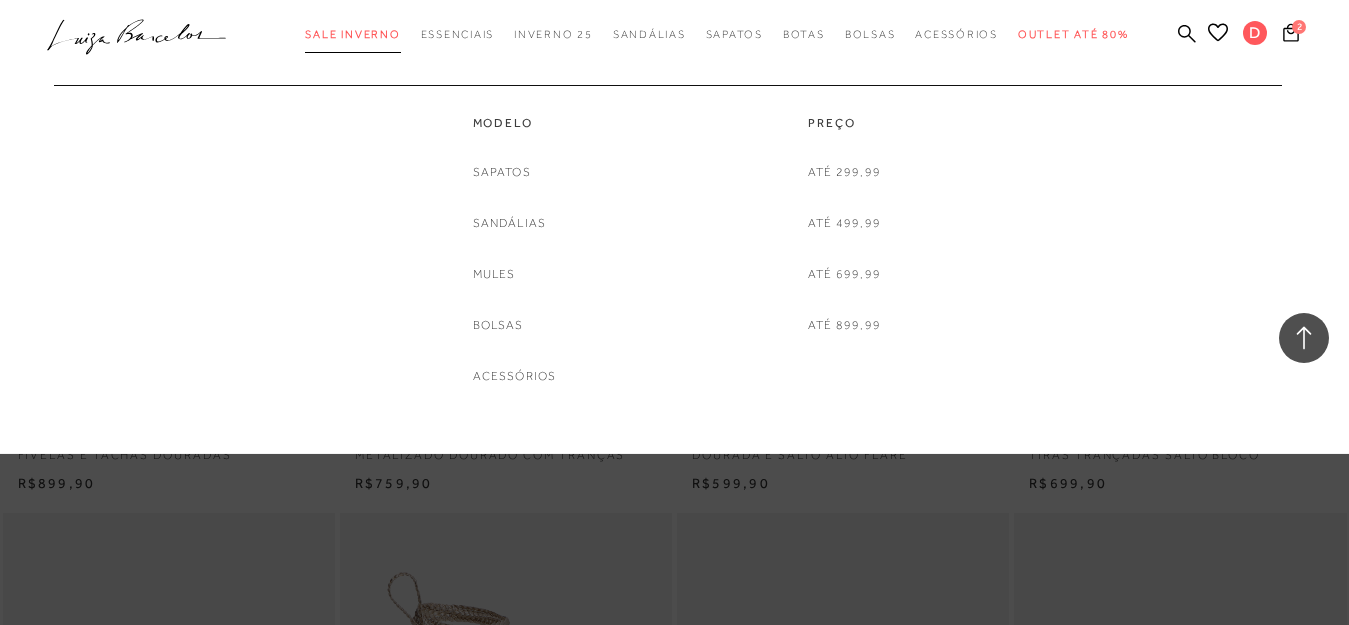 click on "Sale Inverno" at bounding box center [352, 34] 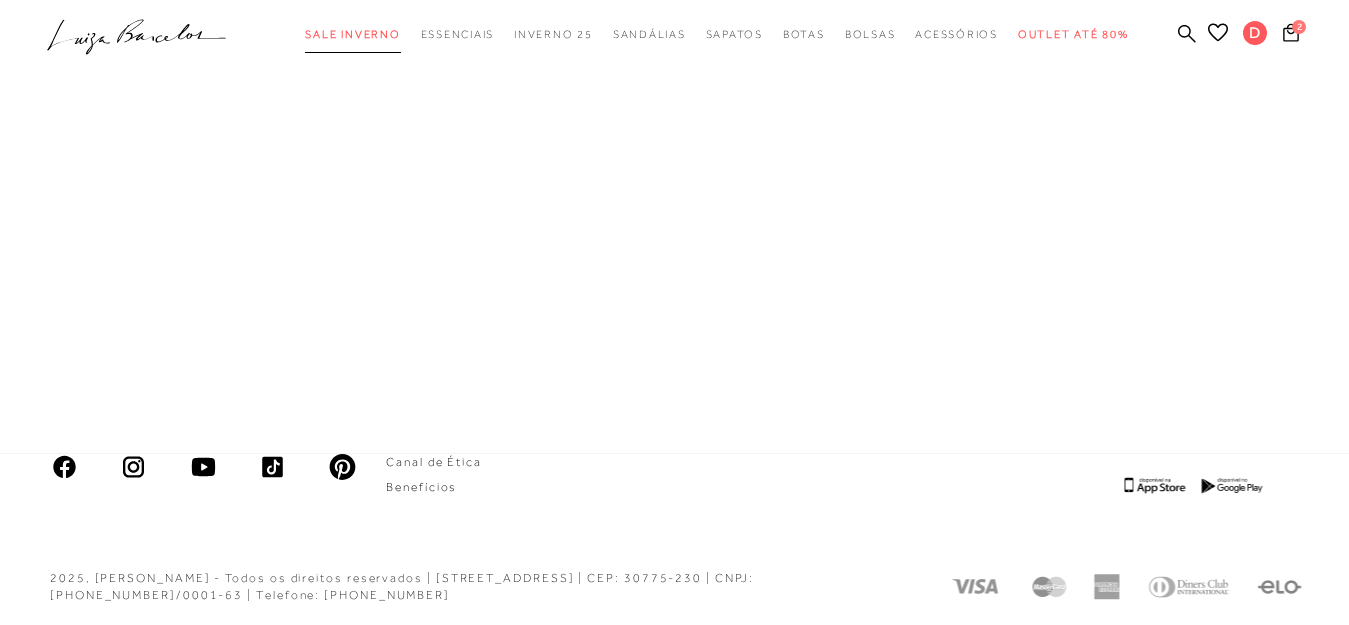 scroll, scrollTop: 341, scrollLeft: 0, axis: vertical 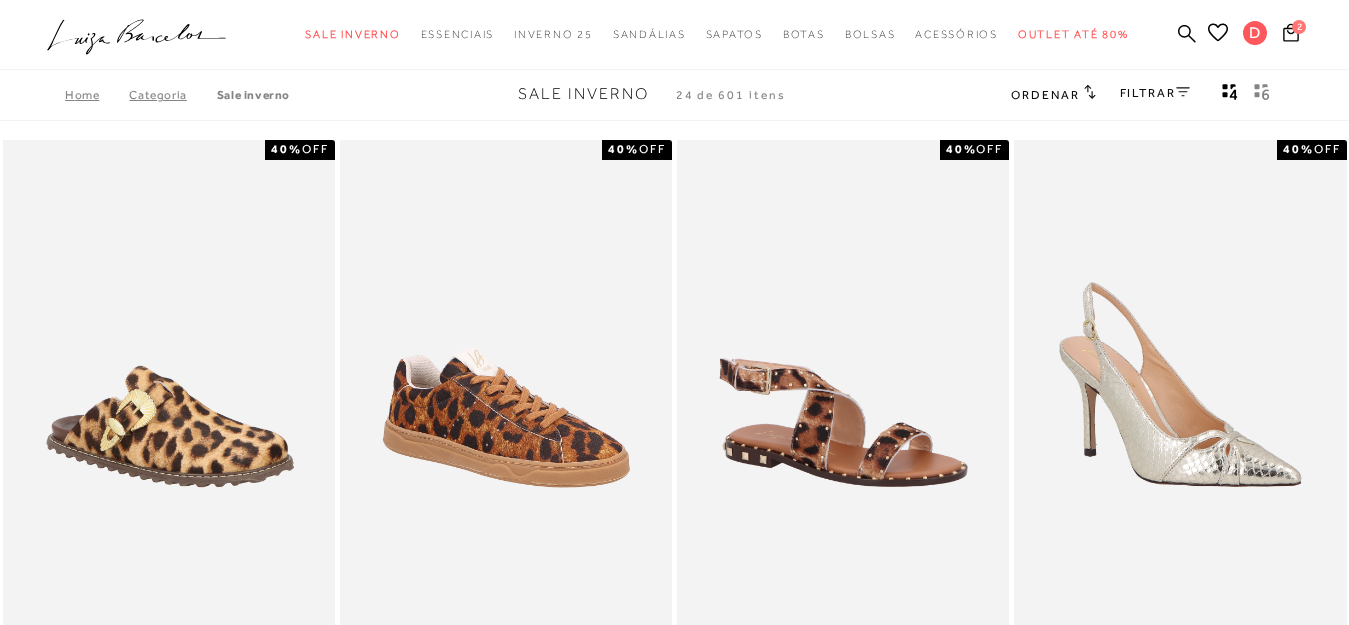 click on "FILTRAR" at bounding box center (1155, 93) 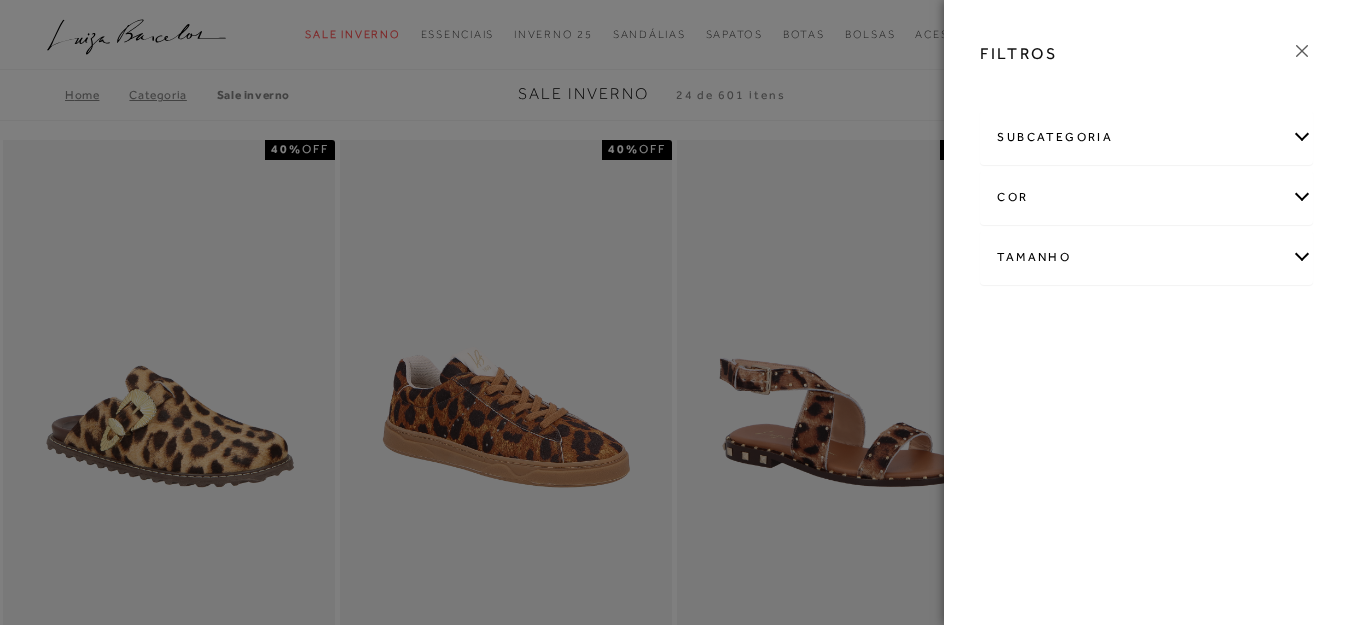 click on "cor" at bounding box center (1146, 197) 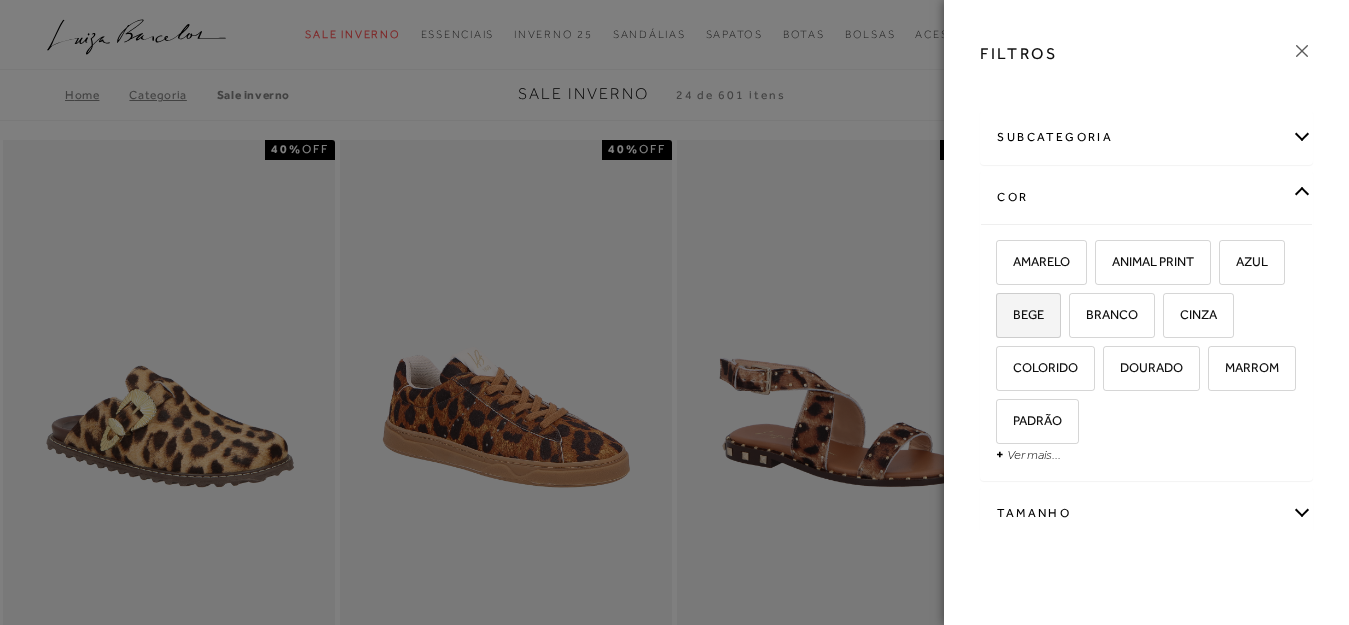 click on "BEGE" at bounding box center (1021, 314) 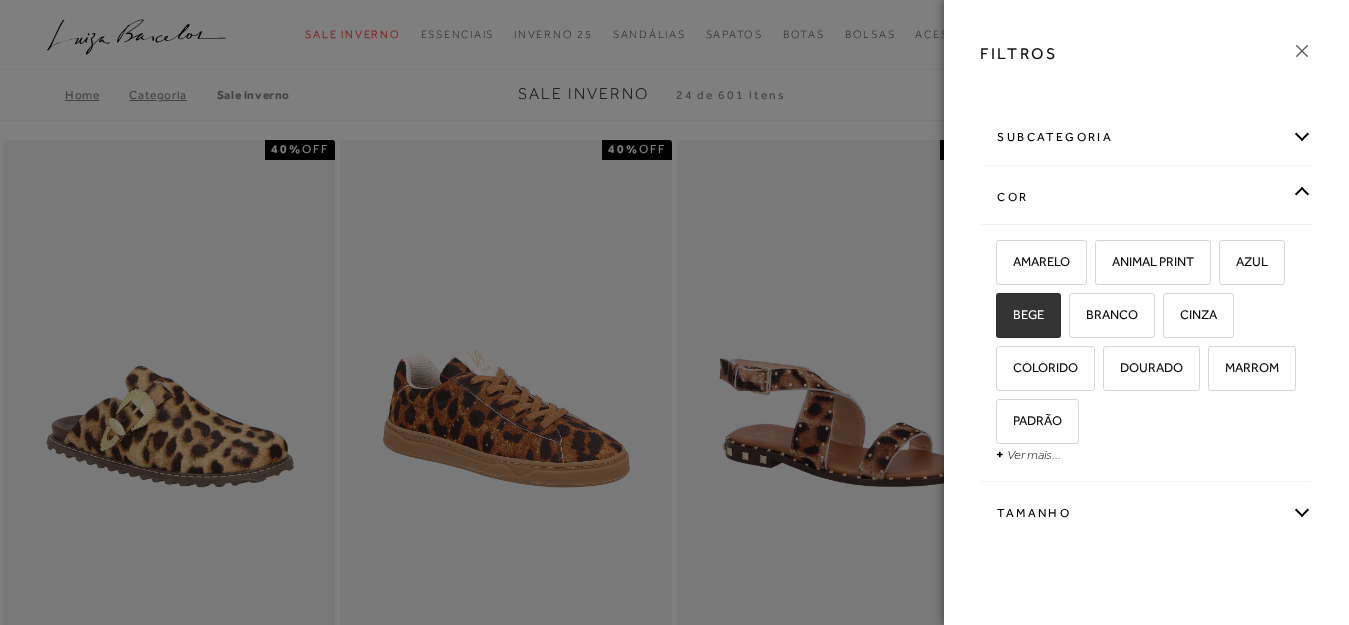 checkbox on "true" 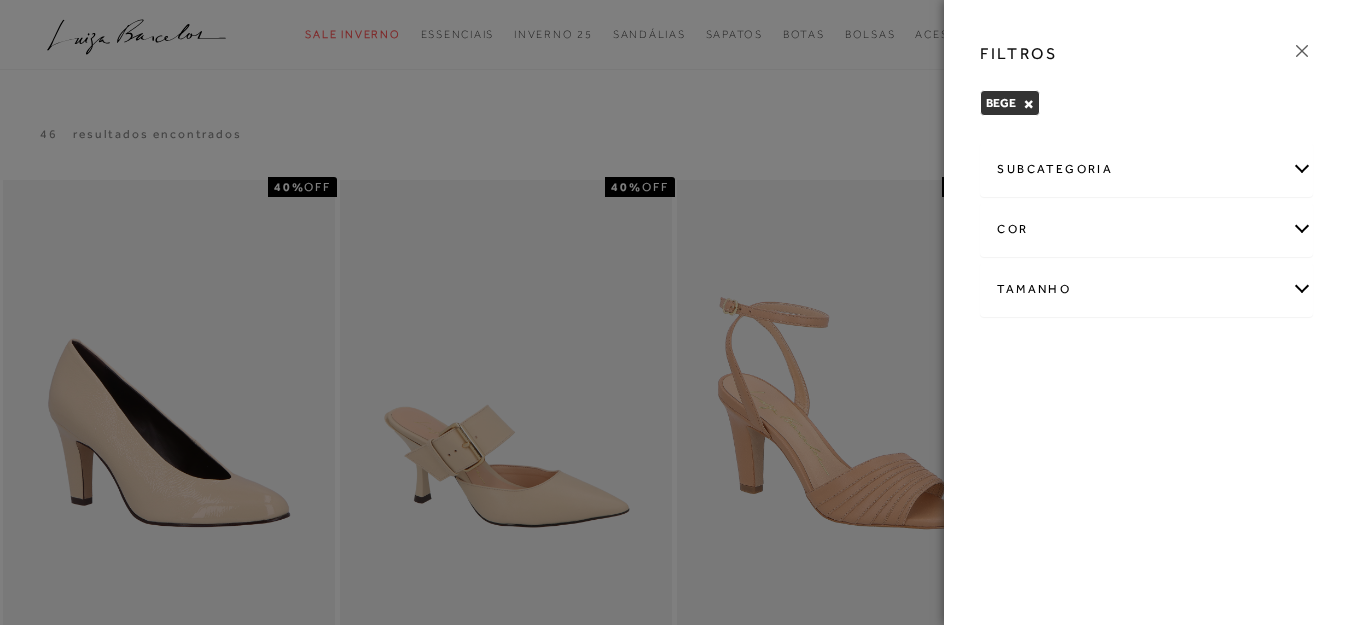 click on "cor" at bounding box center [1146, 229] 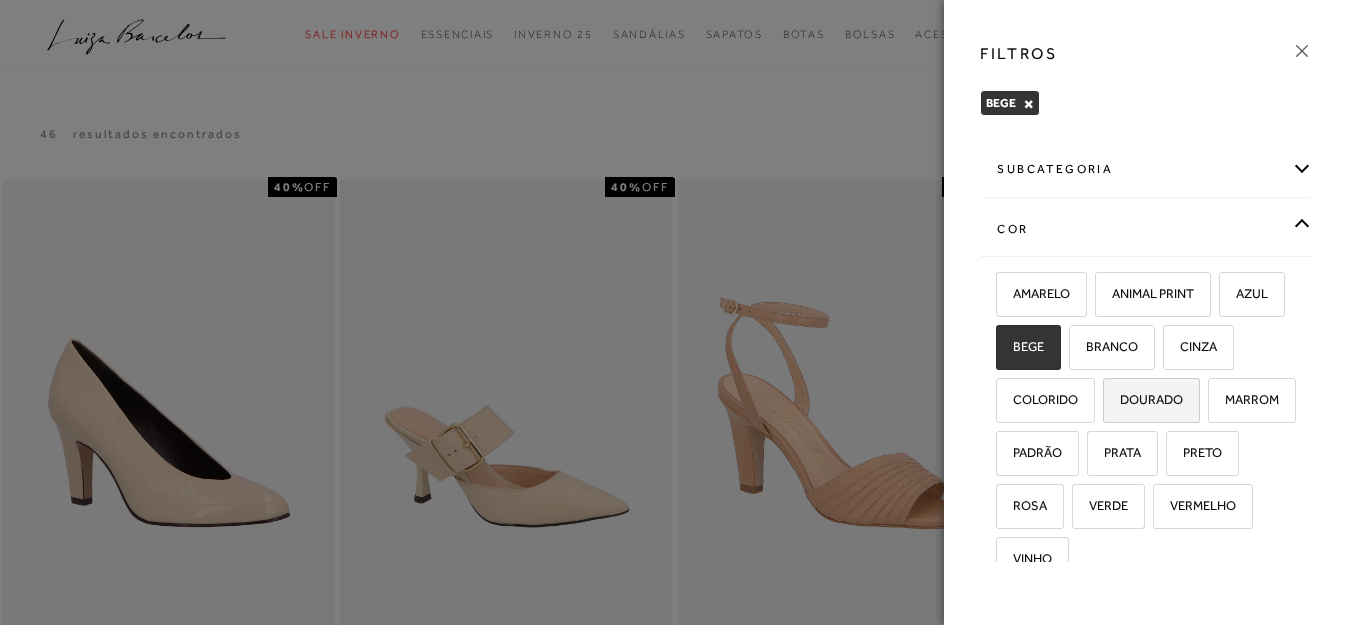 click on "DOURADO" at bounding box center (1144, 399) 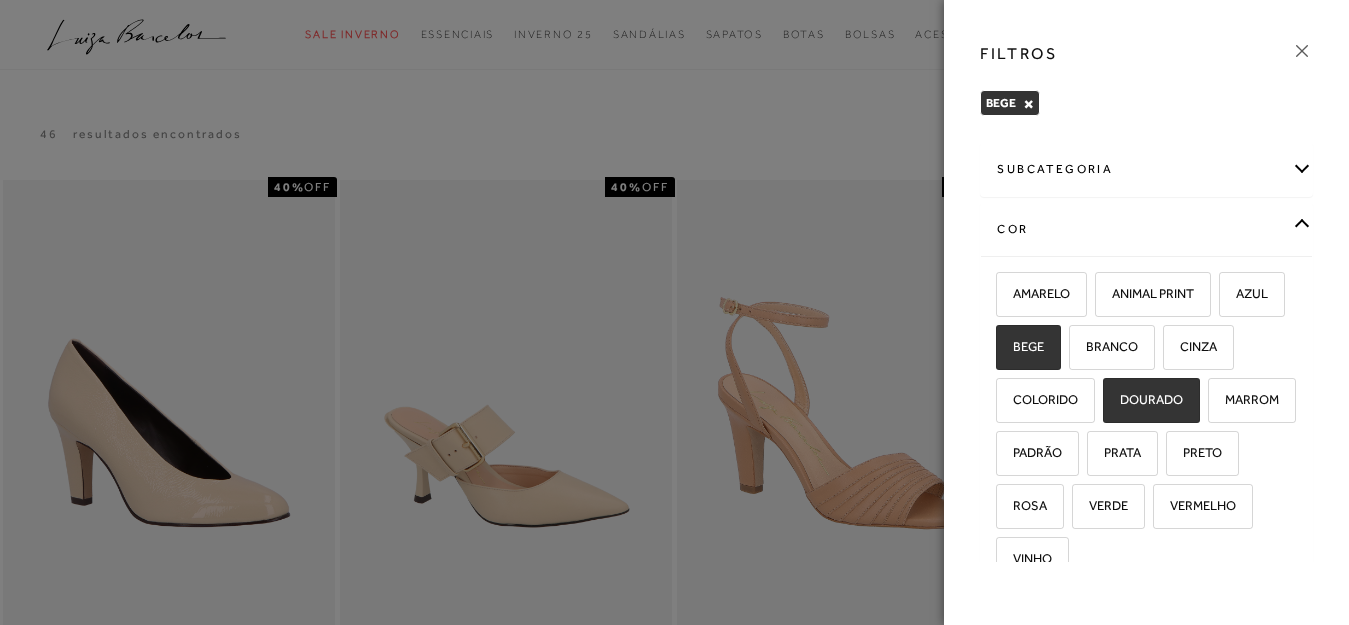checkbox on "true" 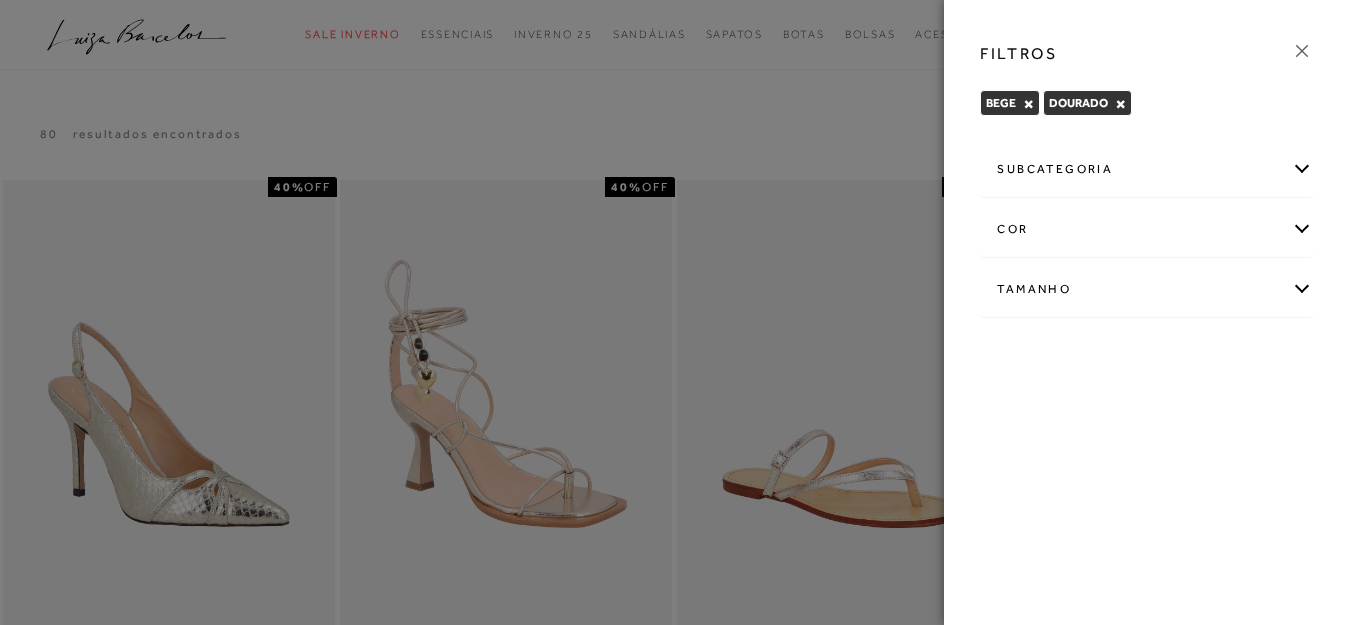 click on "FILTROS
BEGE
×
DOURADO
×
Limpar todos os refinamentos
subcategoria
Modelo Preço cor -" at bounding box center (1146, 312) 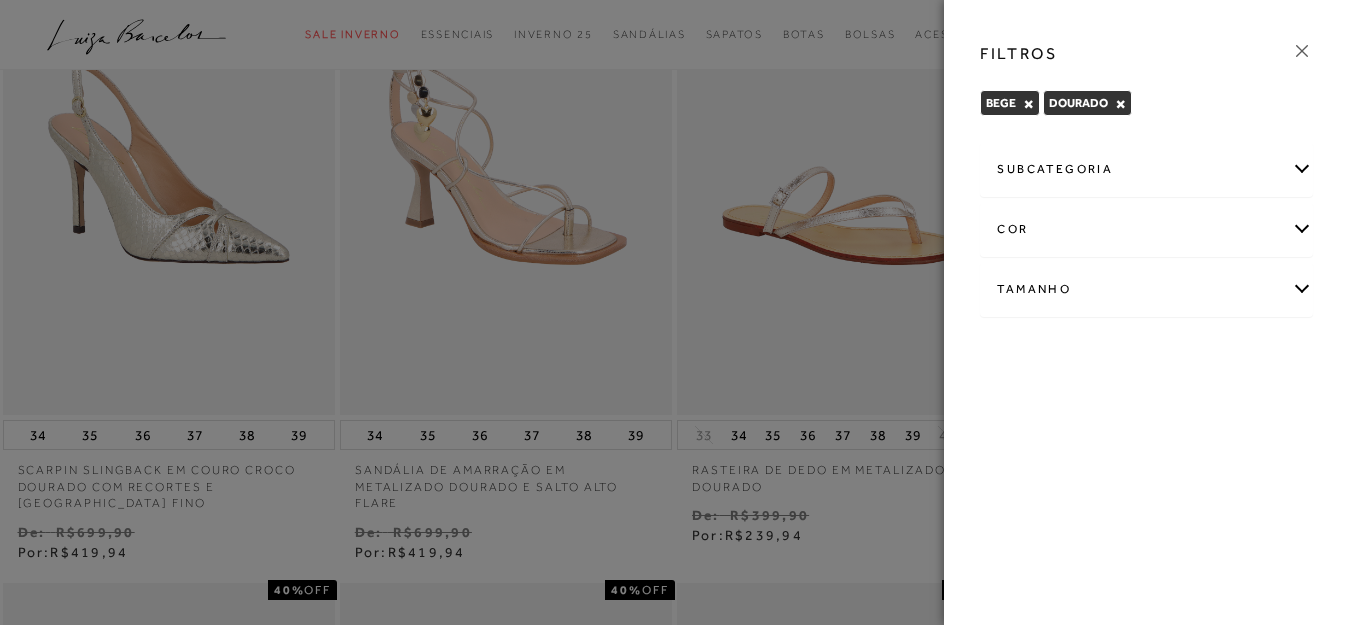 scroll, scrollTop: 268, scrollLeft: 0, axis: vertical 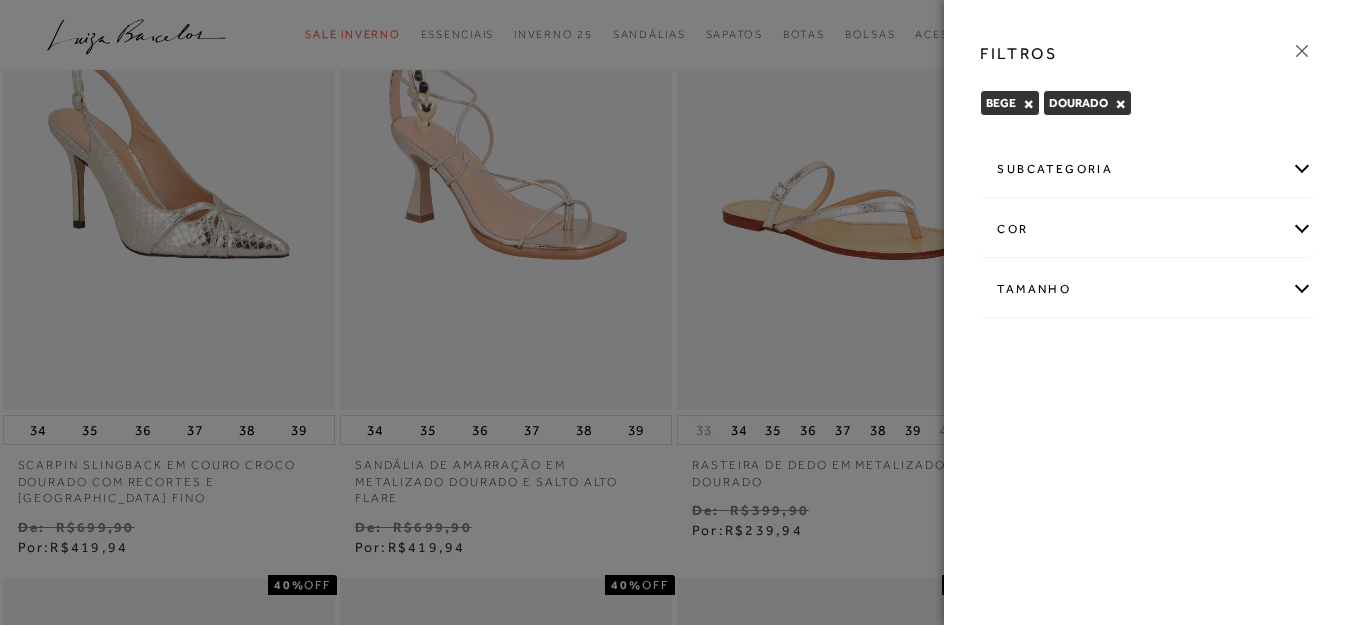 click on "cor" at bounding box center (1146, 229) 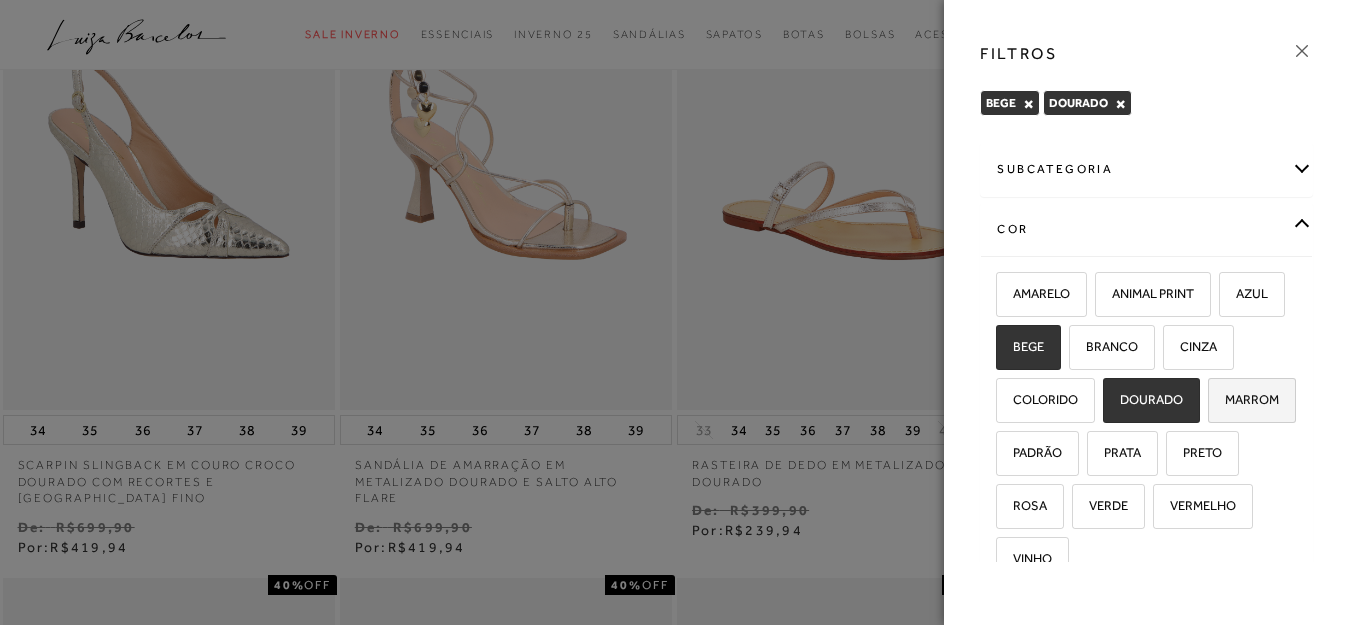 click on "MARROM" at bounding box center (1244, 399) 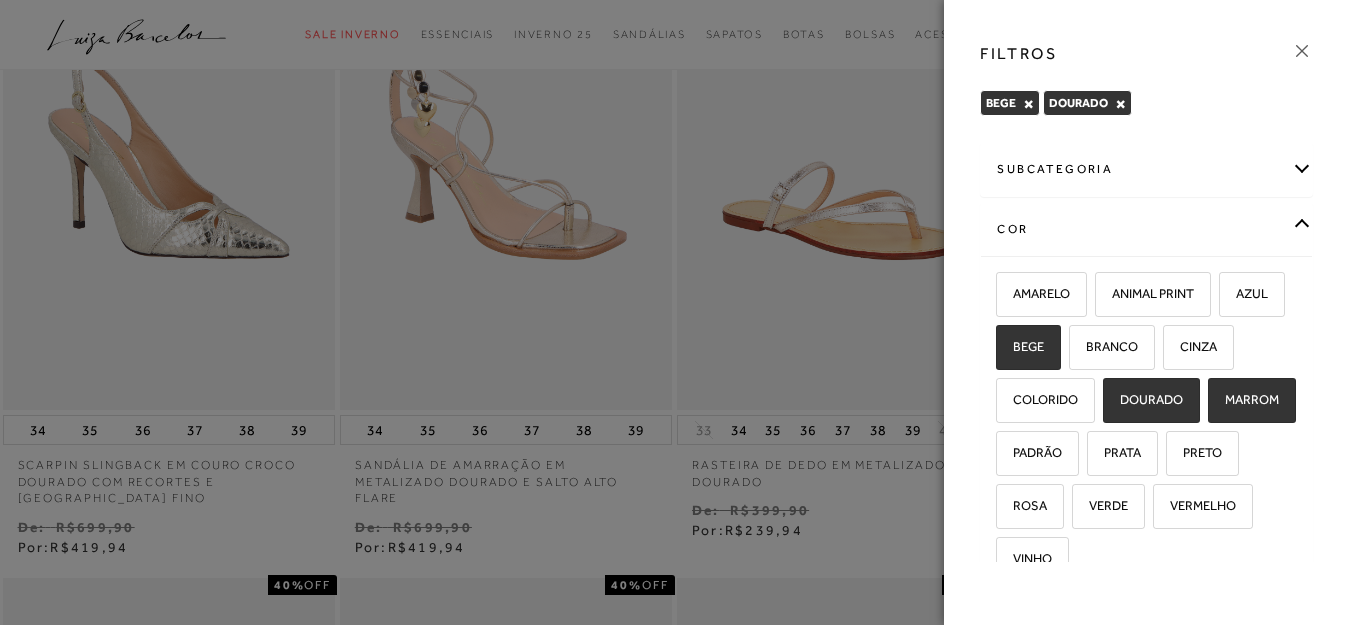 checkbox on "true" 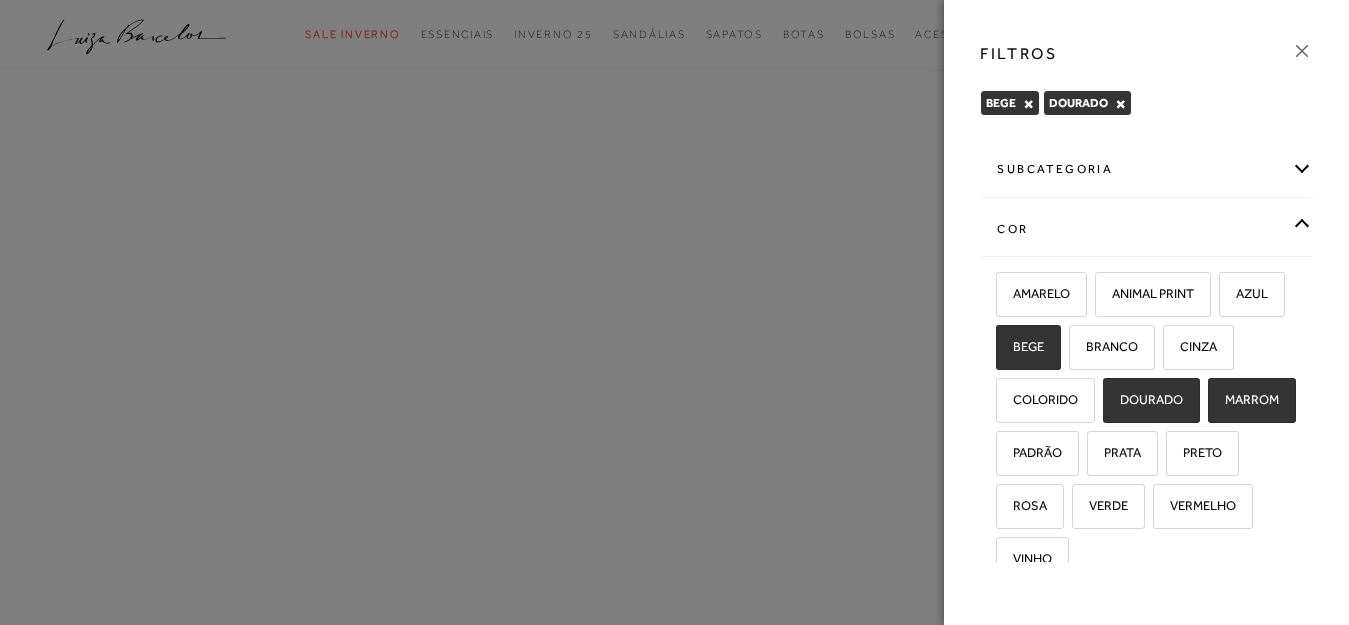 scroll, scrollTop: 0, scrollLeft: 0, axis: both 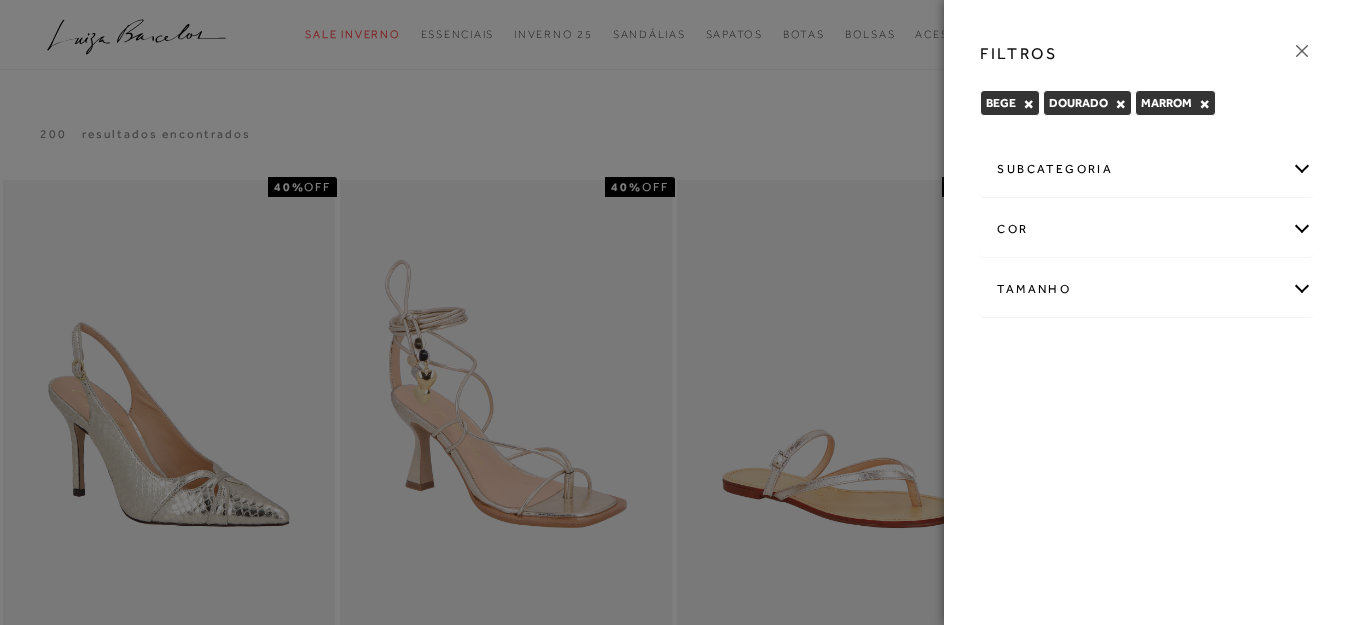 click on "cor" at bounding box center (1146, 229) 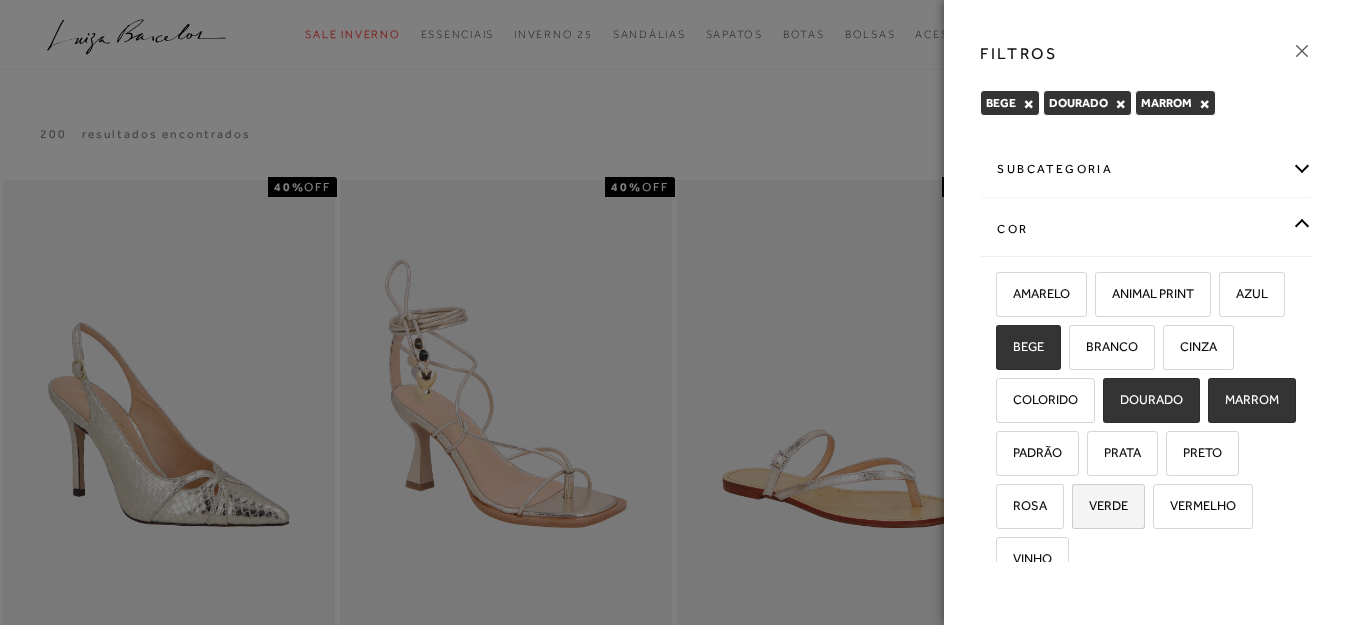 click on "VERDE" at bounding box center (1108, 506) 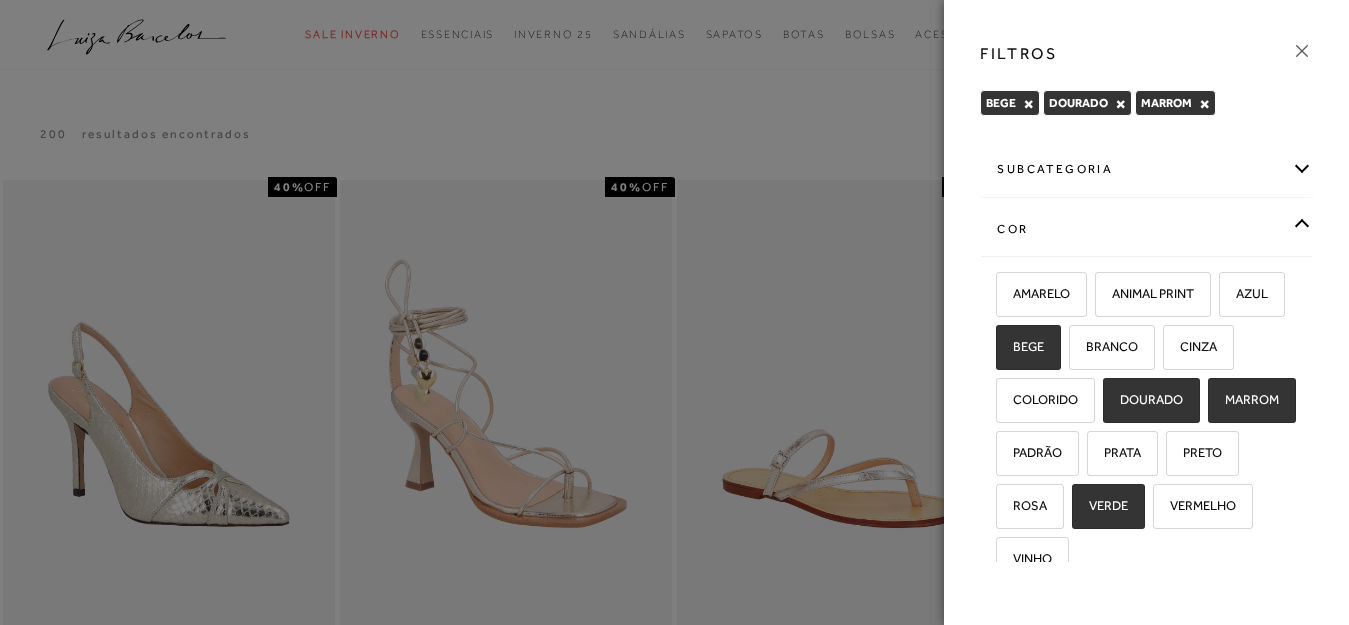checkbox on "true" 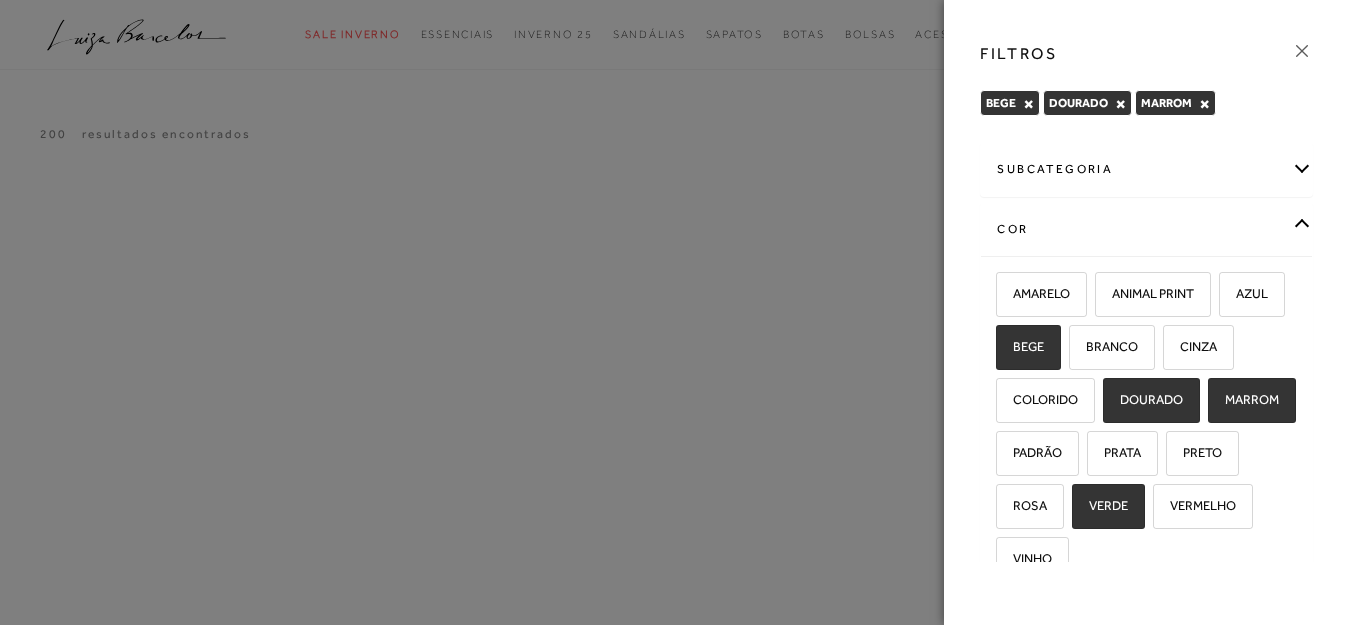 scroll, scrollTop: 10, scrollLeft: 0, axis: vertical 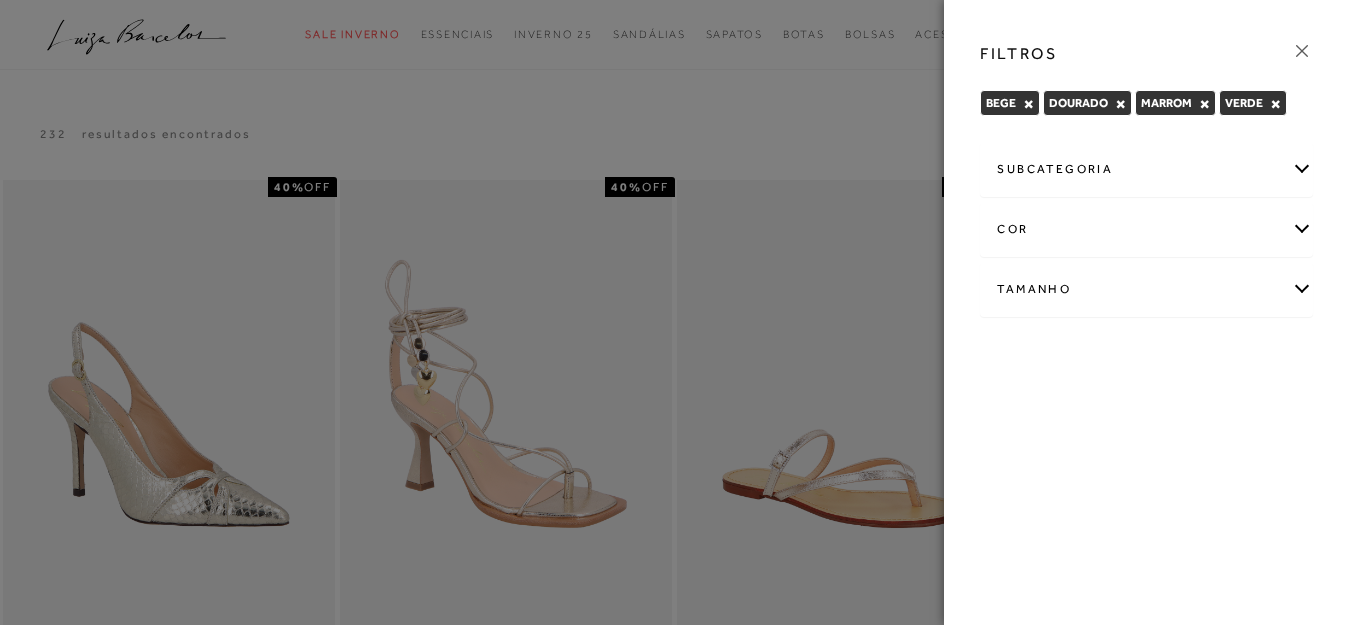 drag, startPoint x: 1119, startPoint y: 547, endPoint x: 1330, endPoint y: 272, distance: 346.62082 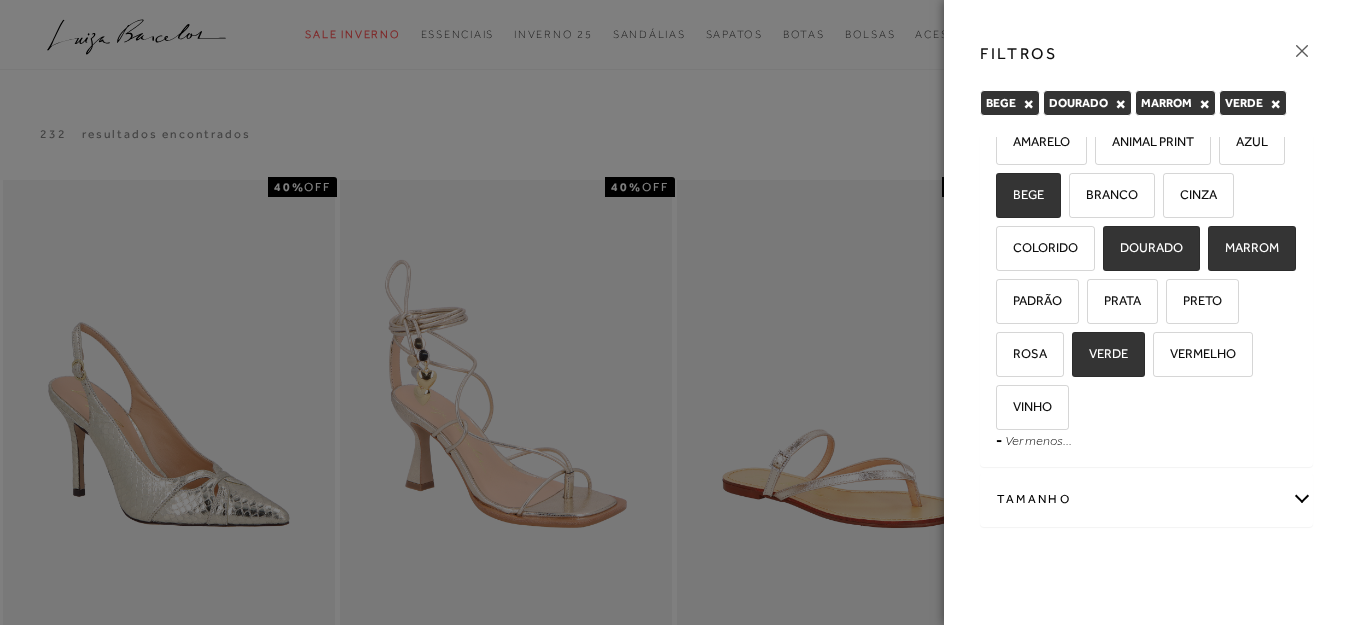 scroll, scrollTop: 205, scrollLeft: 0, axis: vertical 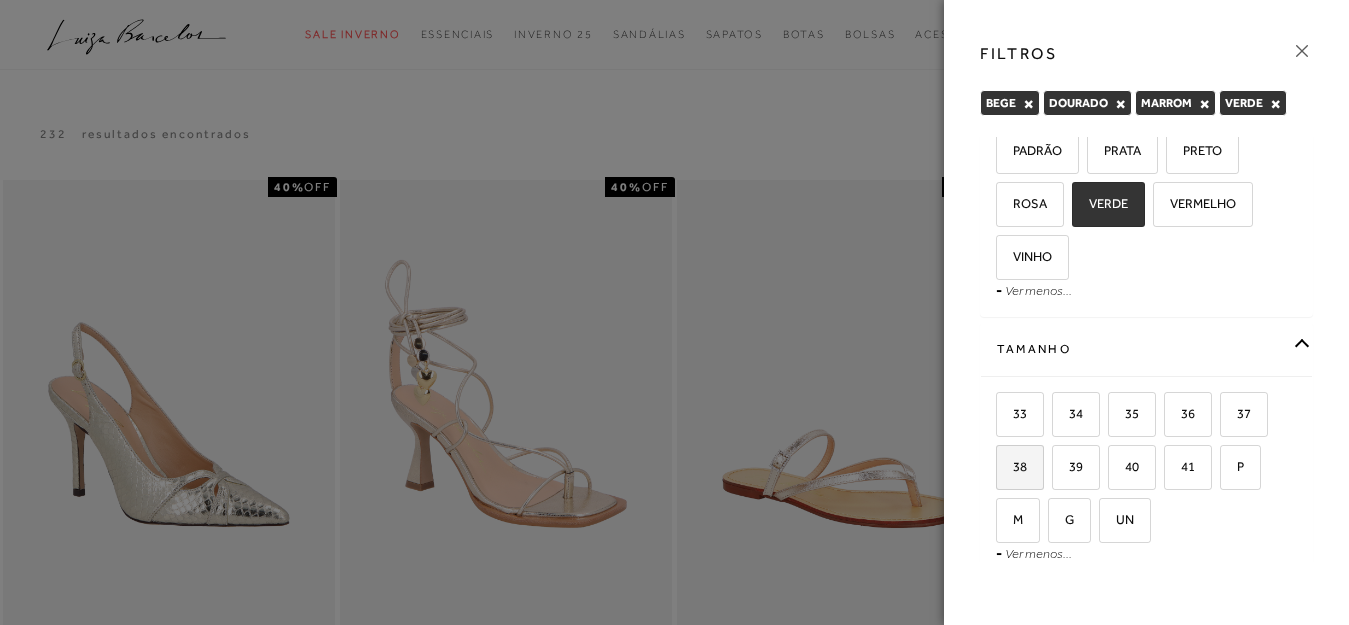 click on "38" at bounding box center [1012, 466] 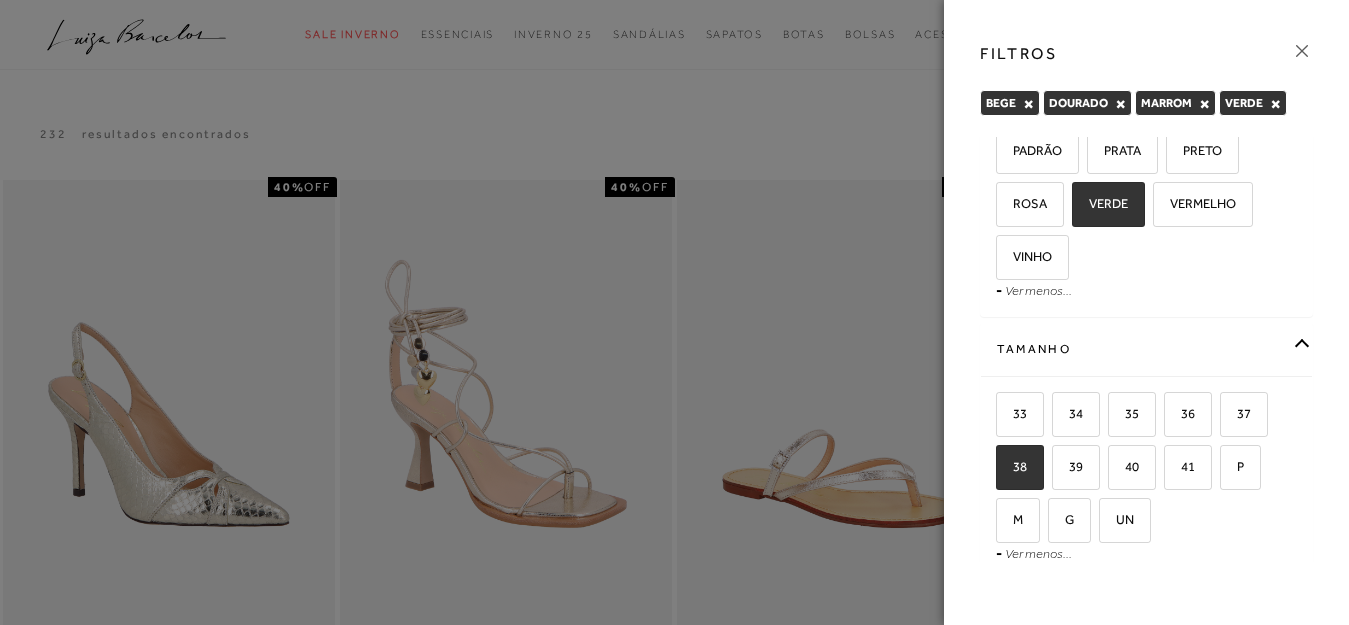 checkbox on "true" 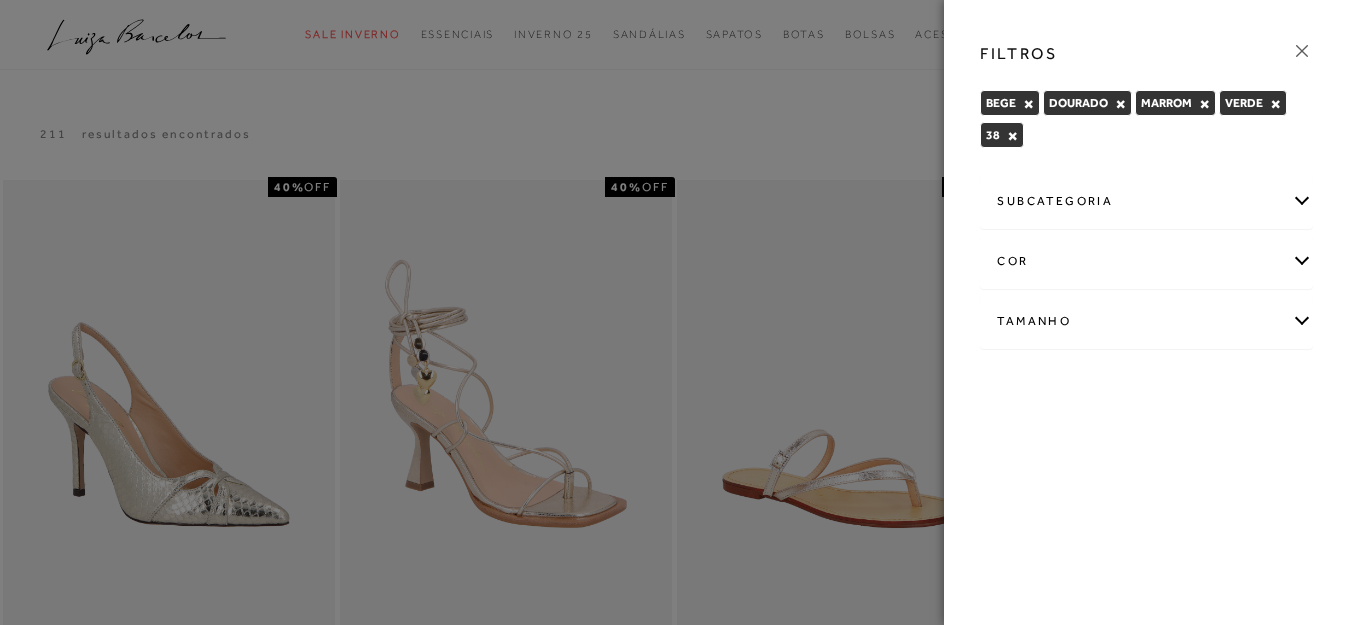 click 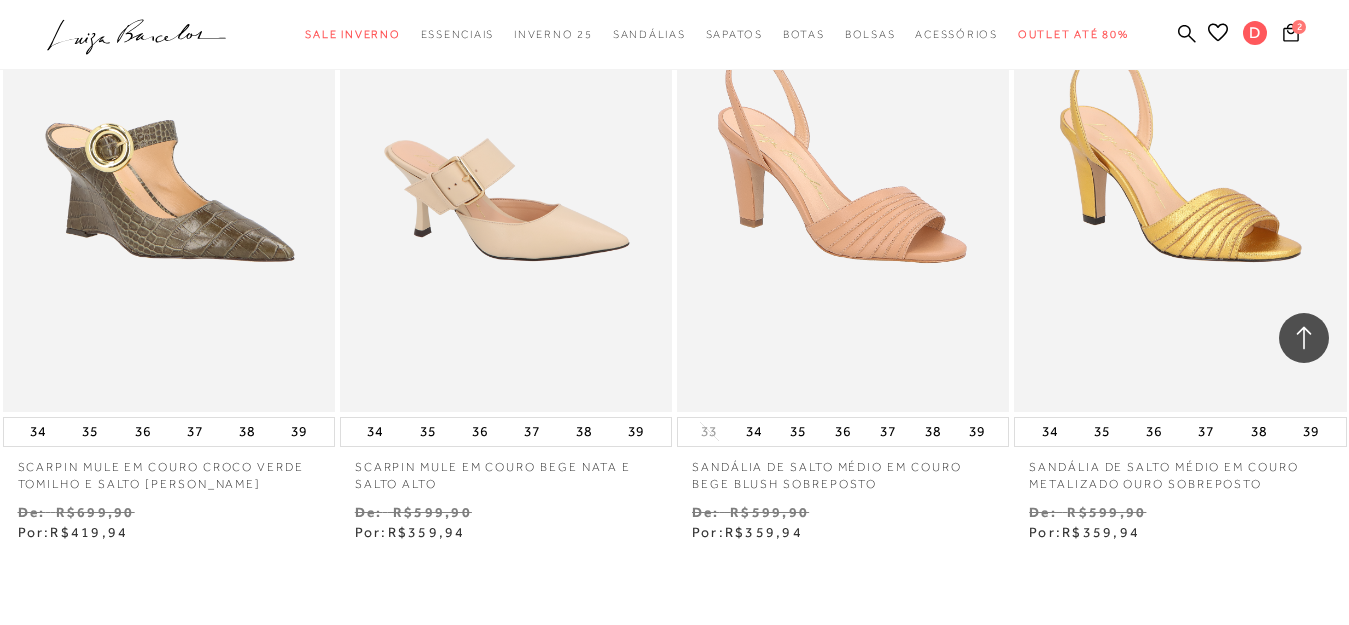 scroll, scrollTop: 1833, scrollLeft: 0, axis: vertical 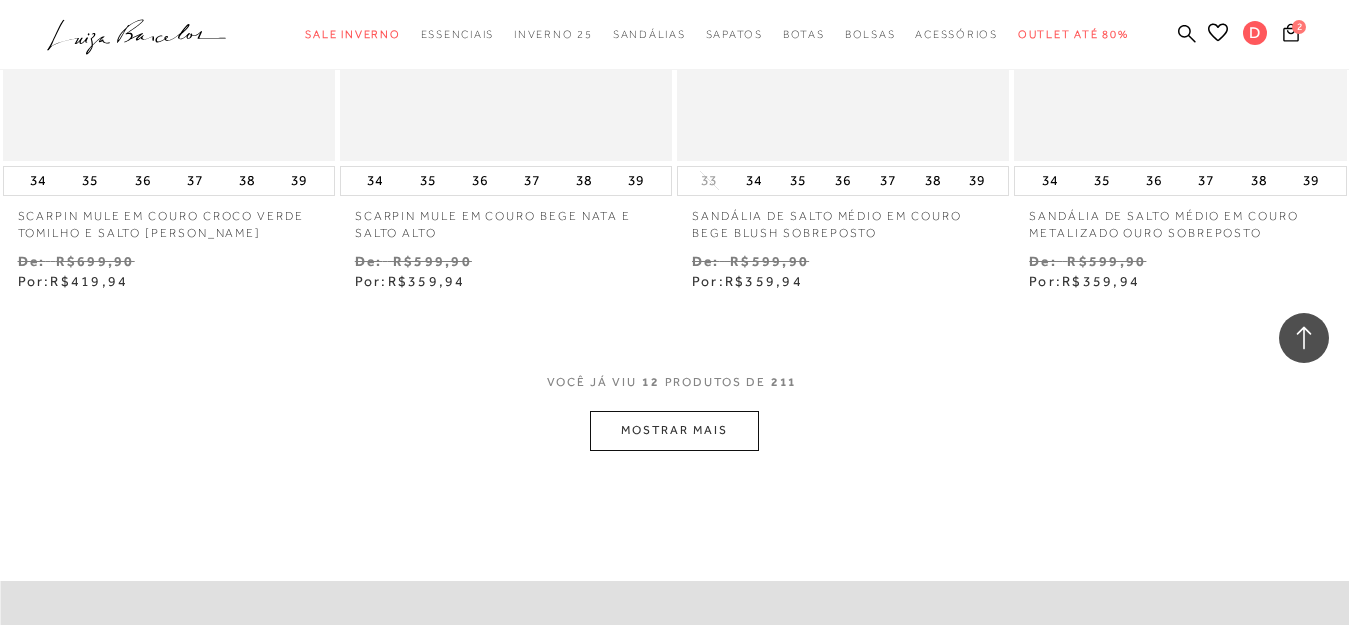 click on "MOSTRAR MAIS" at bounding box center [674, 430] 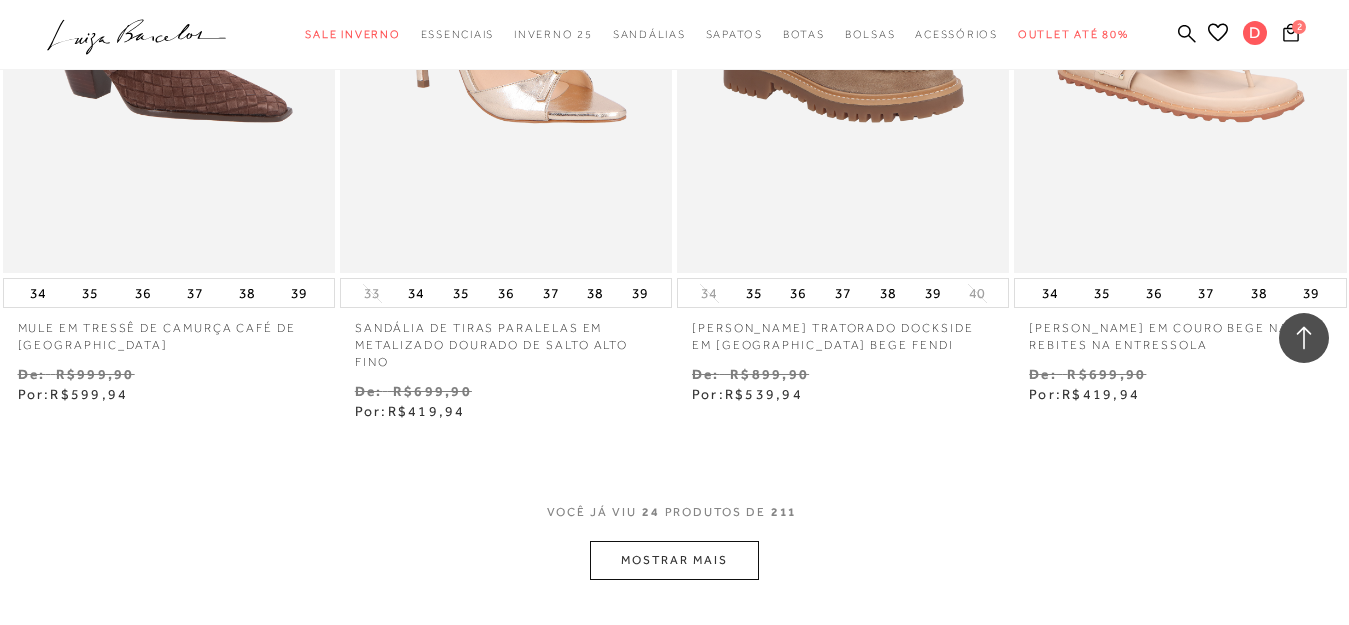 scroll, scrollTop: 3869, scrollLeft: 0, axis: vertical 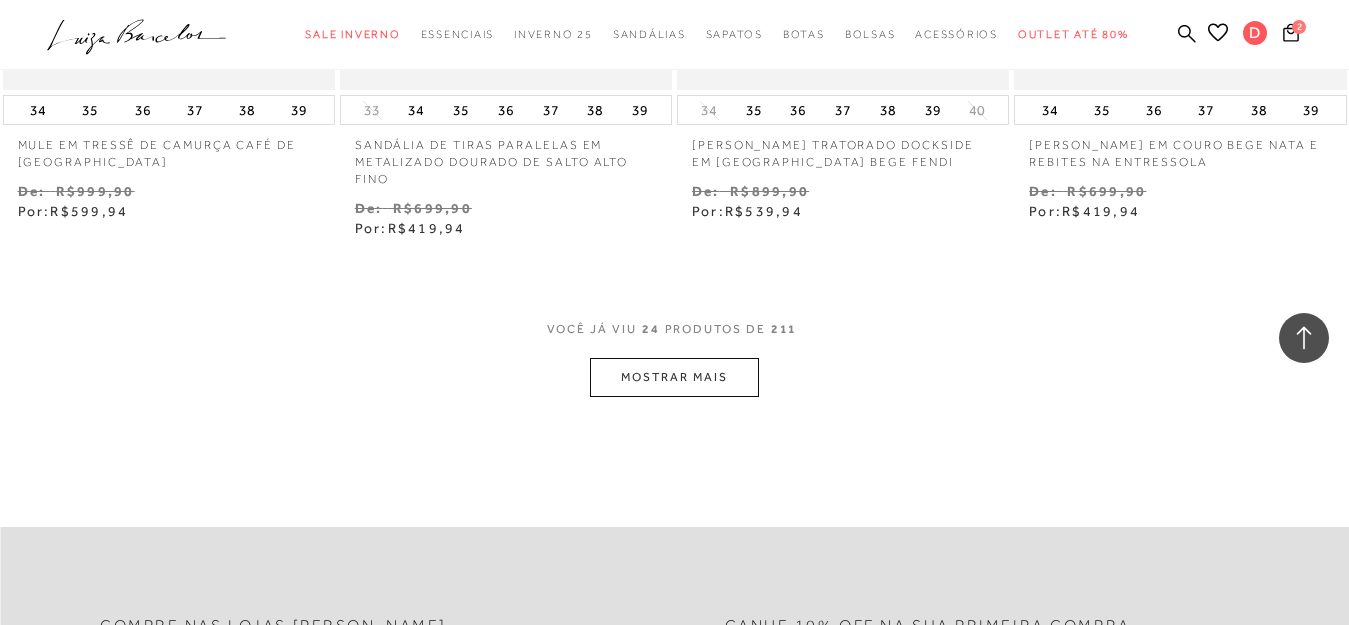 click on "MOSTRAR MAIS" at bounding box center (674, 377) 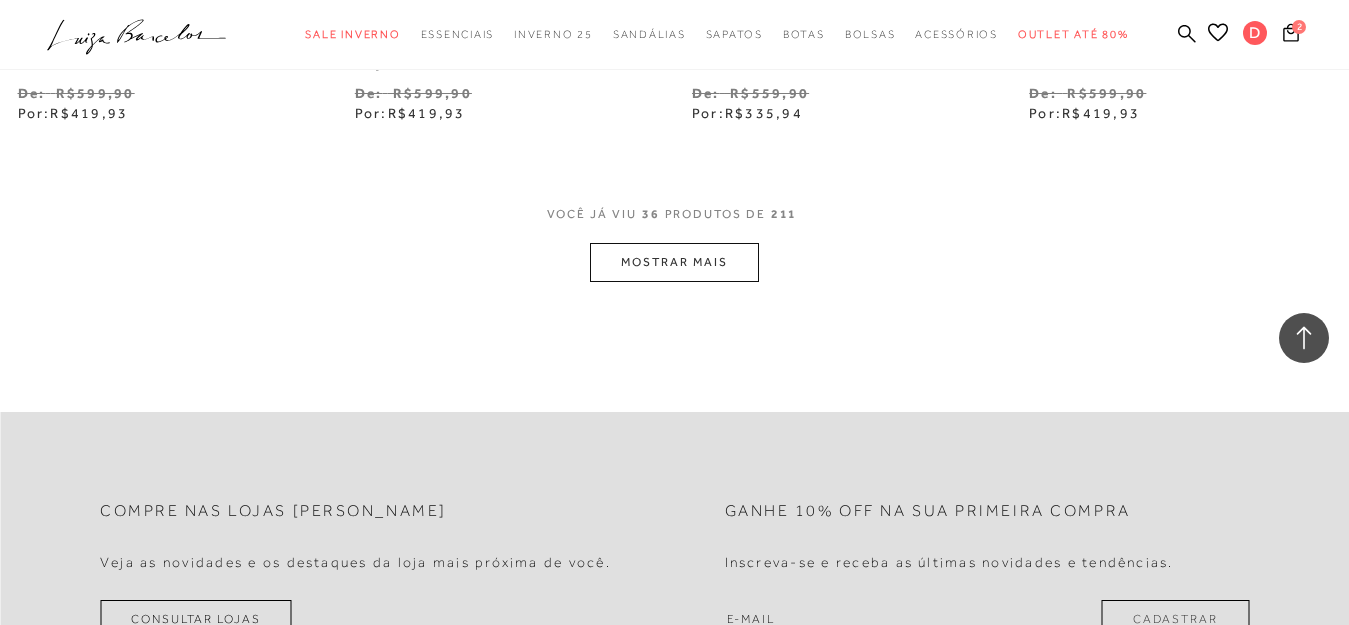 scroll, scrollTop: 5673, scrollLeft: 0, axis: vertical 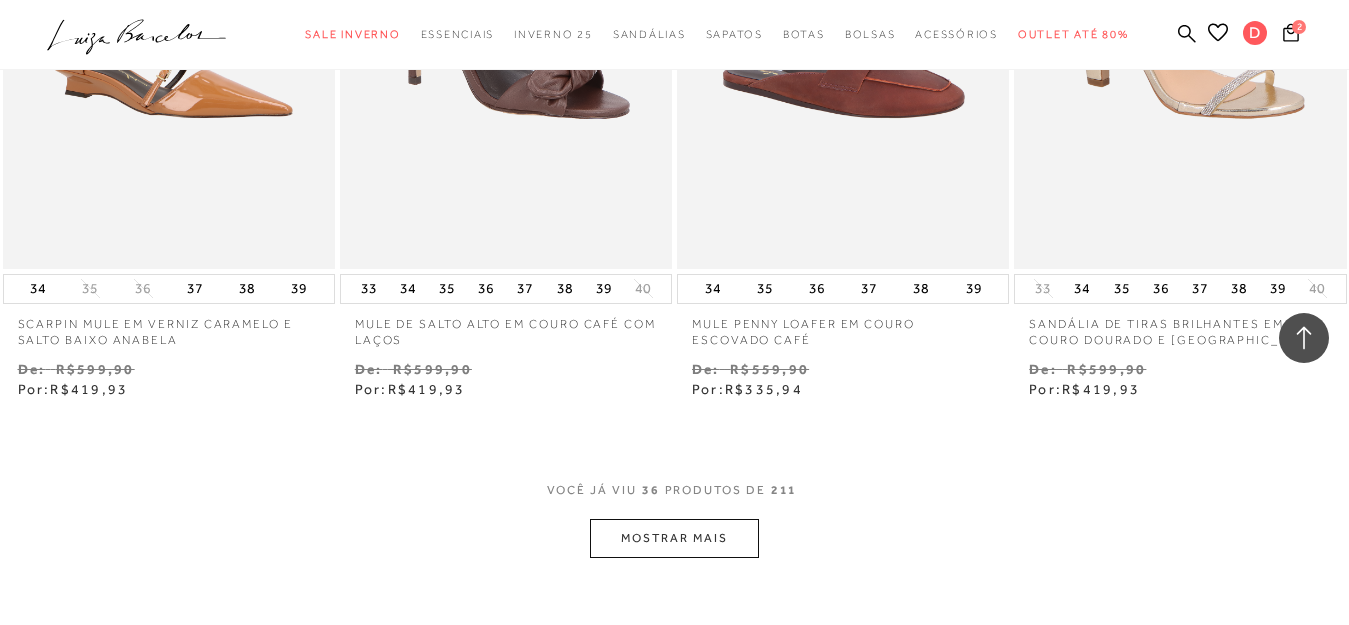 click on "MOSTRAR MAIS" at bounding box center (674, 538) 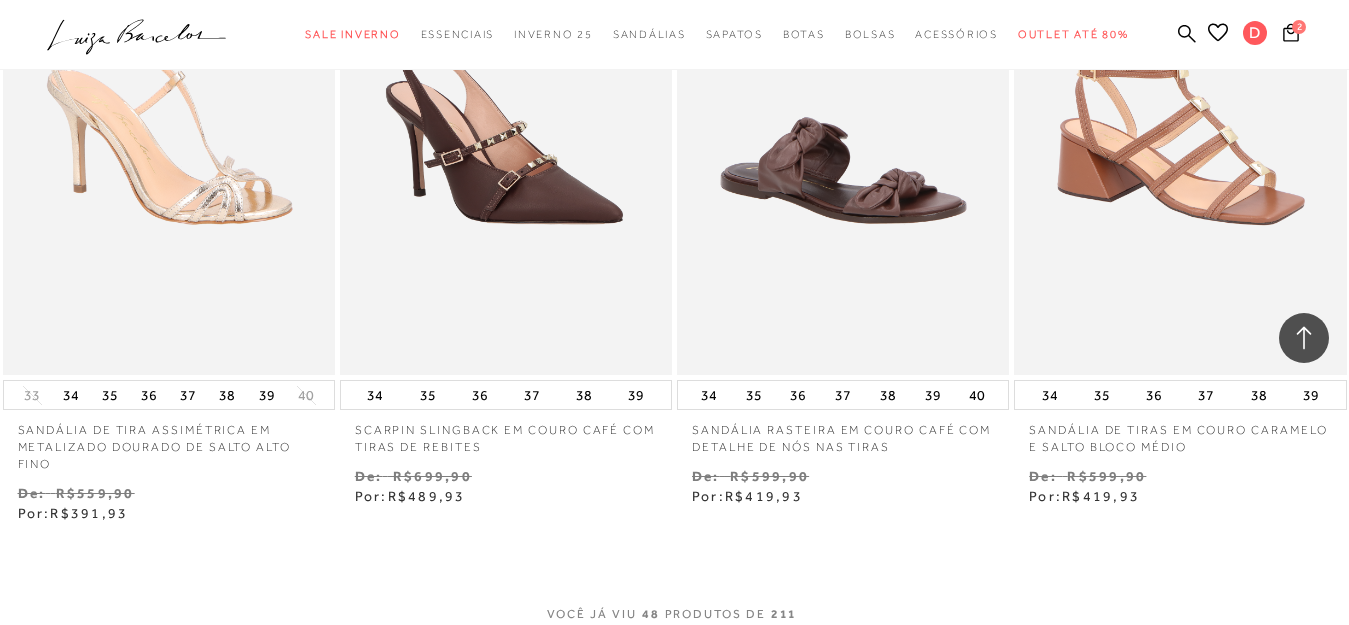 scroll, scrollTop: 7776, scrollLeft: 0, axis: vertical 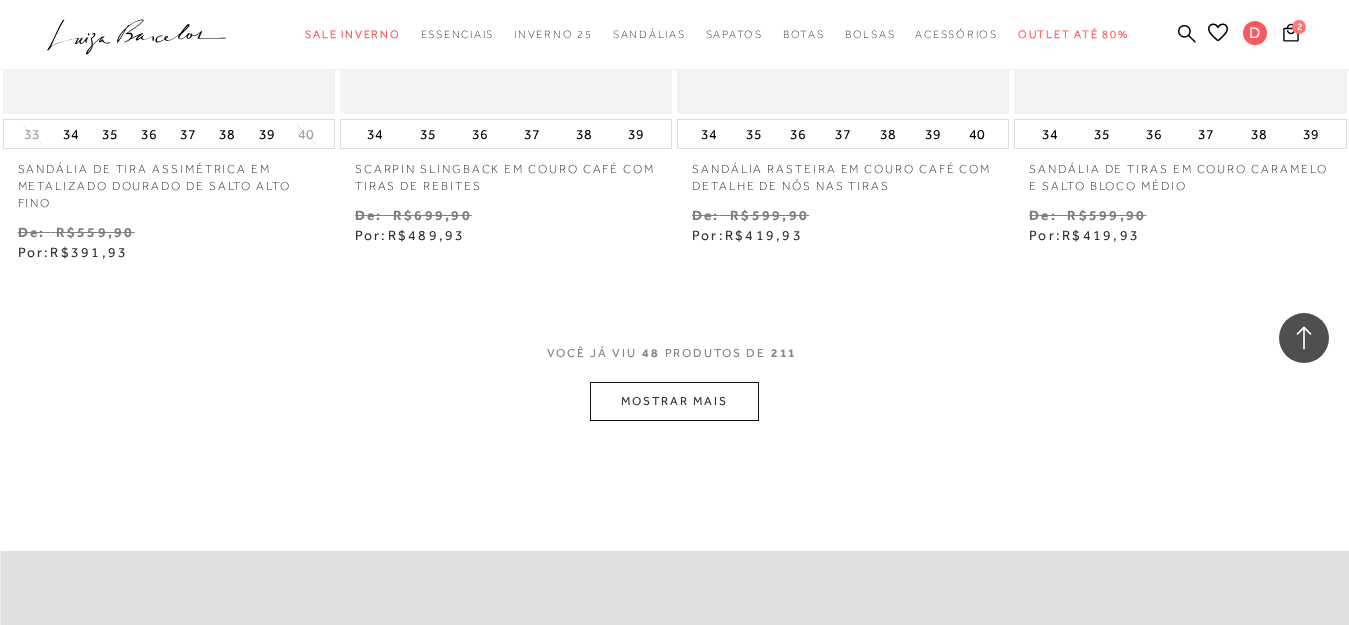 click on "MOSTRAR MAIS" at bounding box center (674, 401) 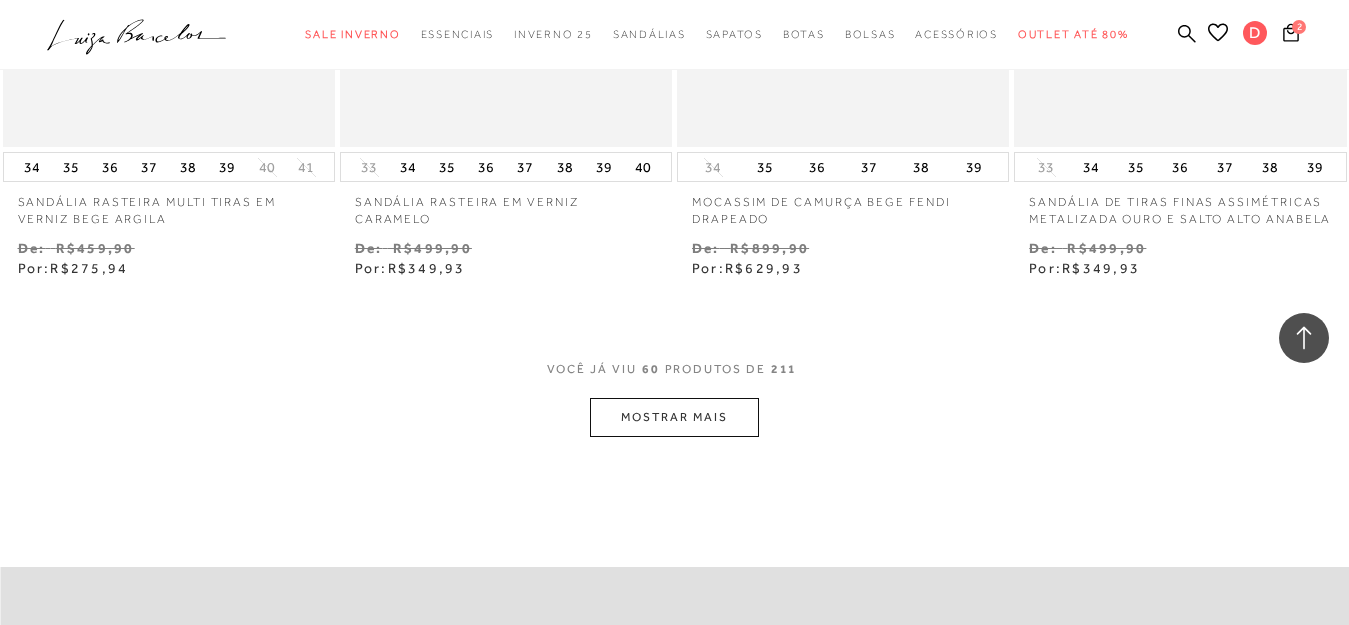 scroll, scrollTop: 9779, scrollLeft: 0, axis: vertical 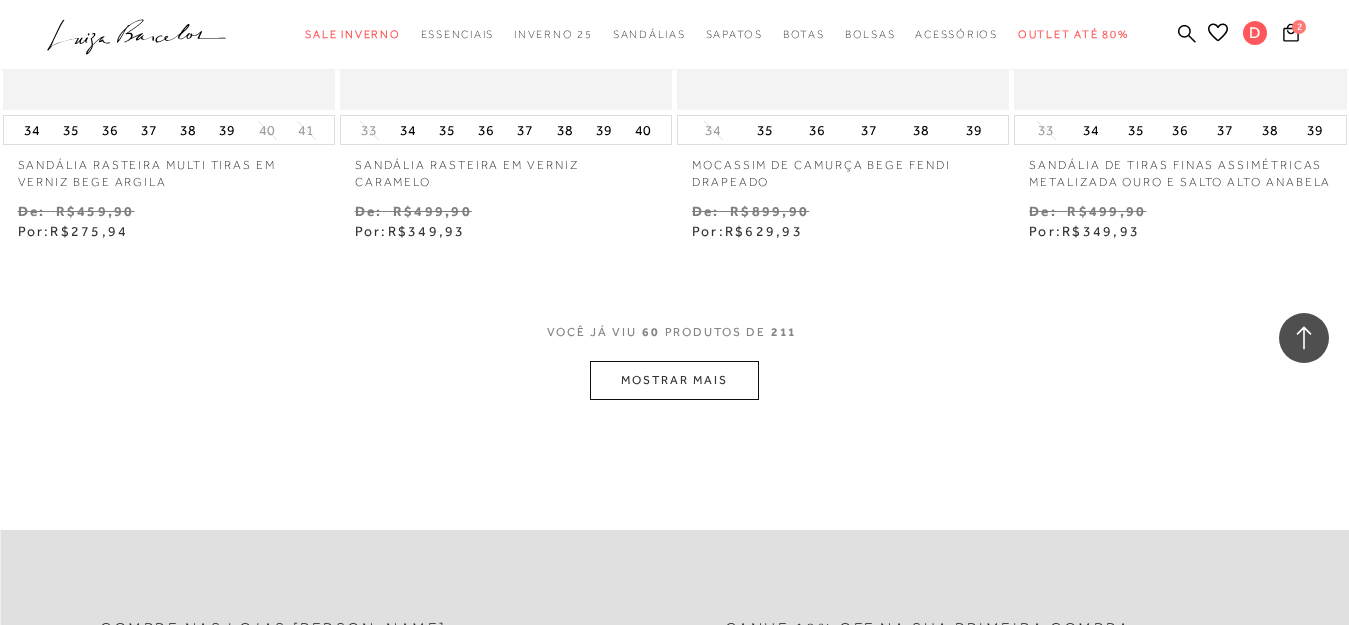 click on "MOSTRAR MAIS" at bounding box center (674, 380) 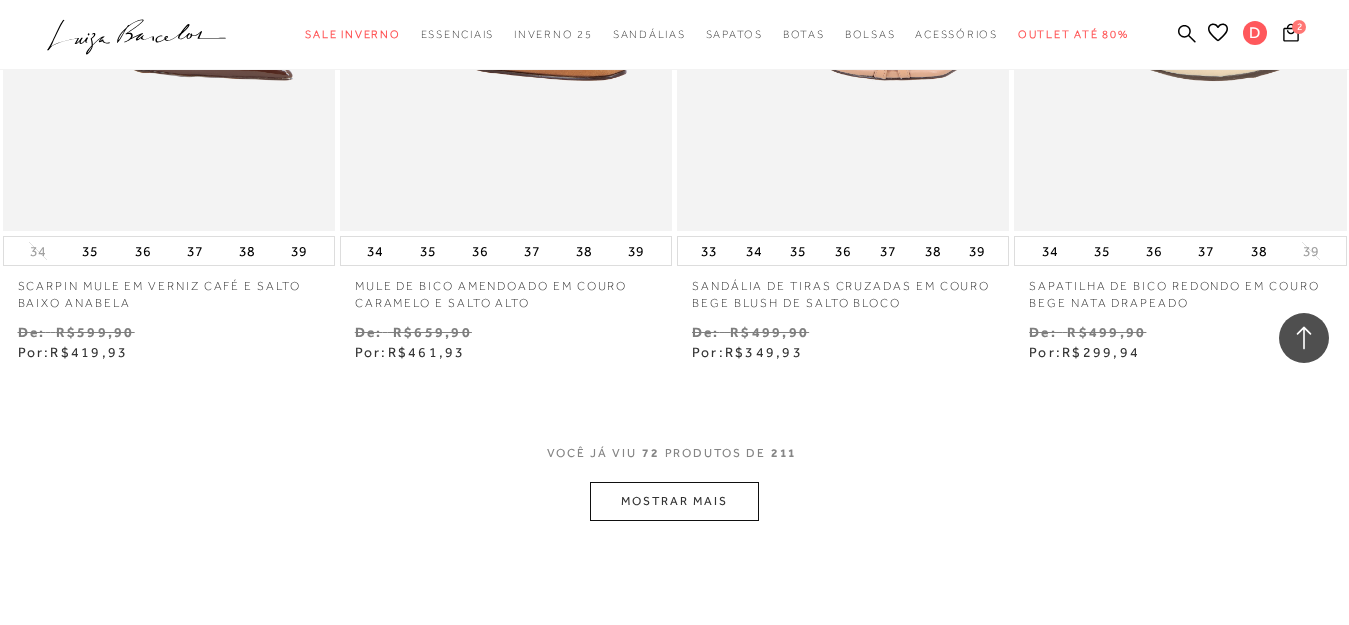 scroll, scrollTop: 11761, scrollLeft: 0, axis: vertical 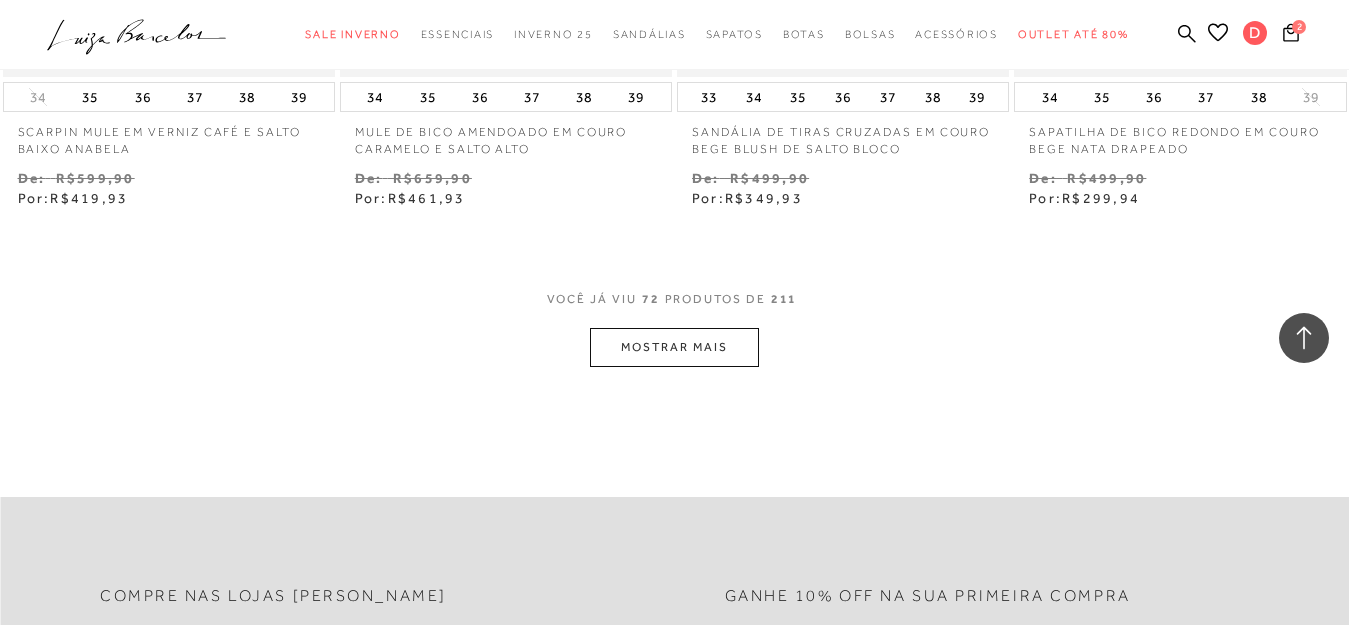 click on "MOSTRAR MAIS" at bounding box center [674, 347] 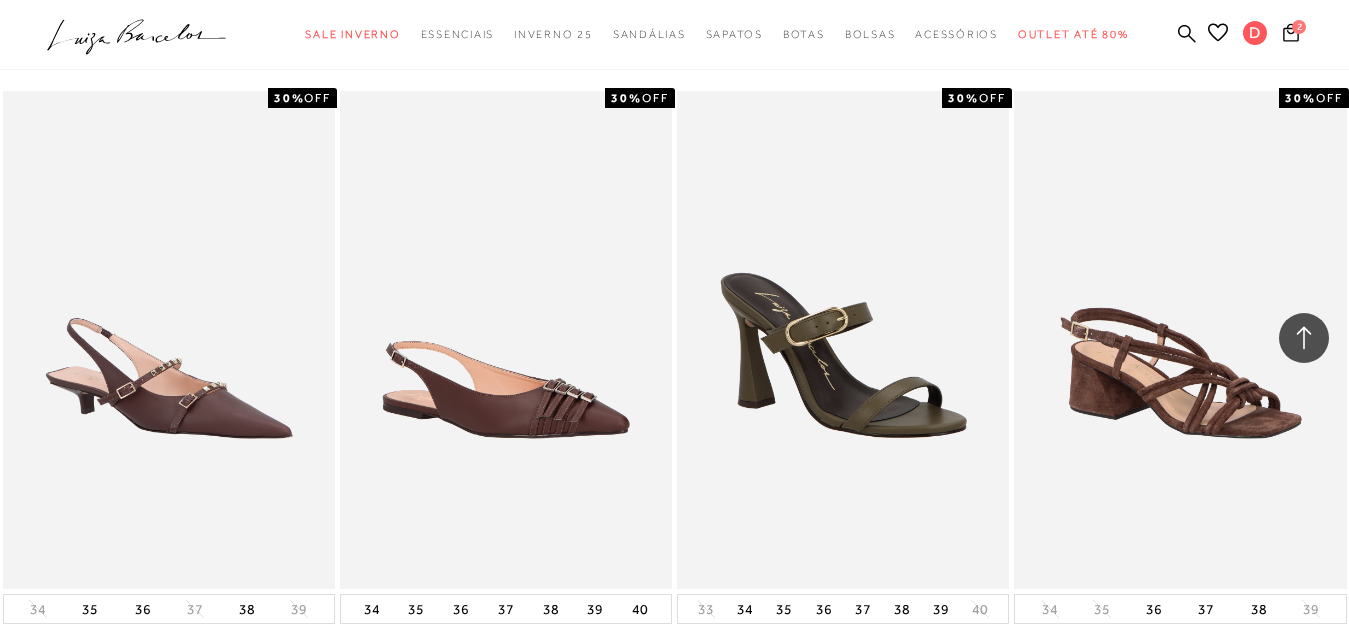 scroll, scrollTop: 12573, scrollLeft: 0, axis: vertical 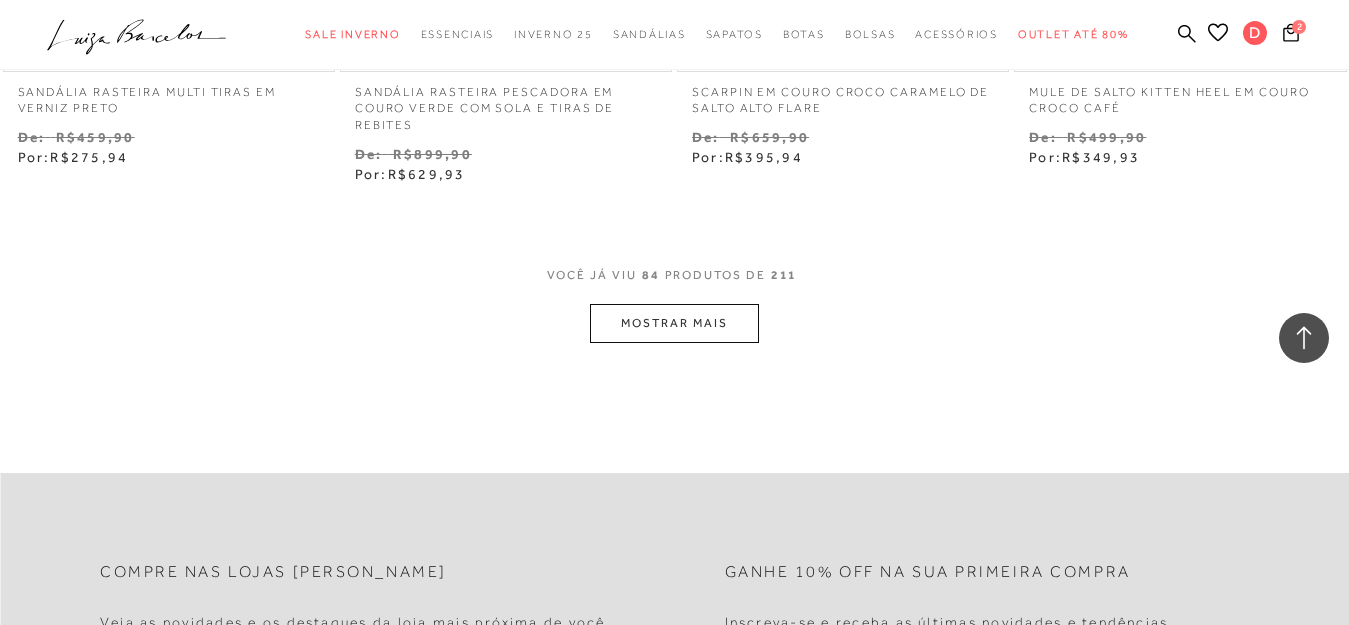 click on "MOSTRAR MAIS" at bounding box center (674, 323) 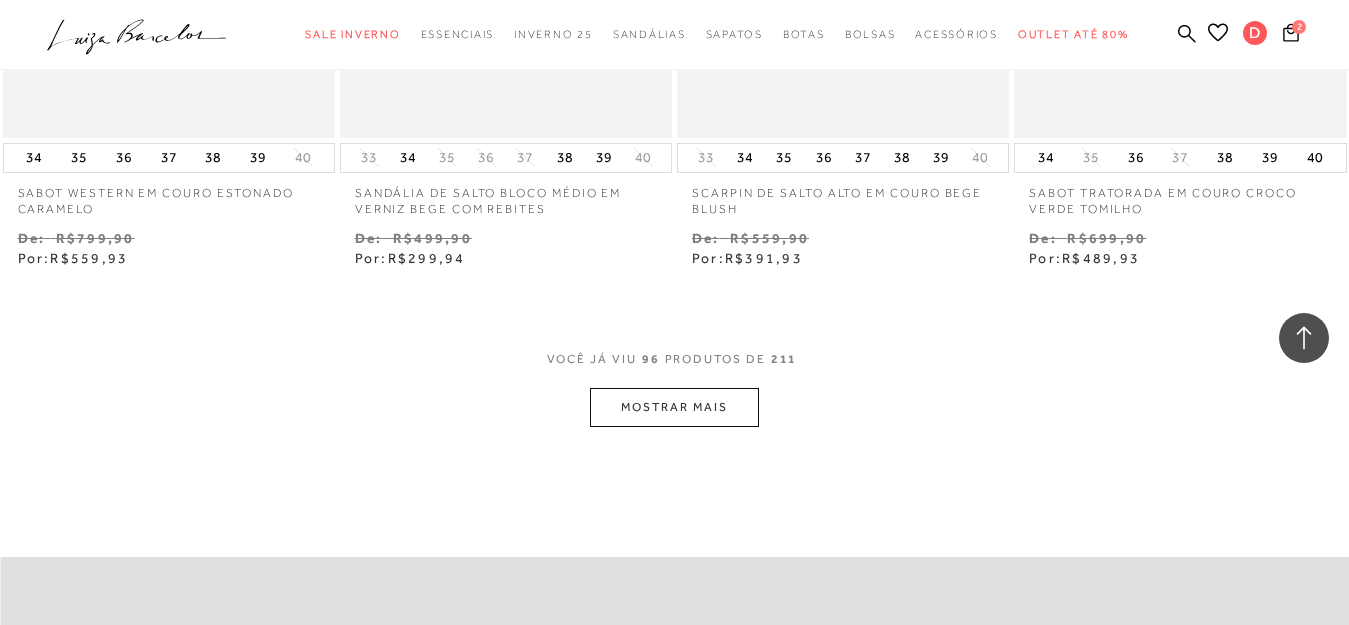 scroll, scrollTop: 15780, scrollLeft: 0, axis: vertical 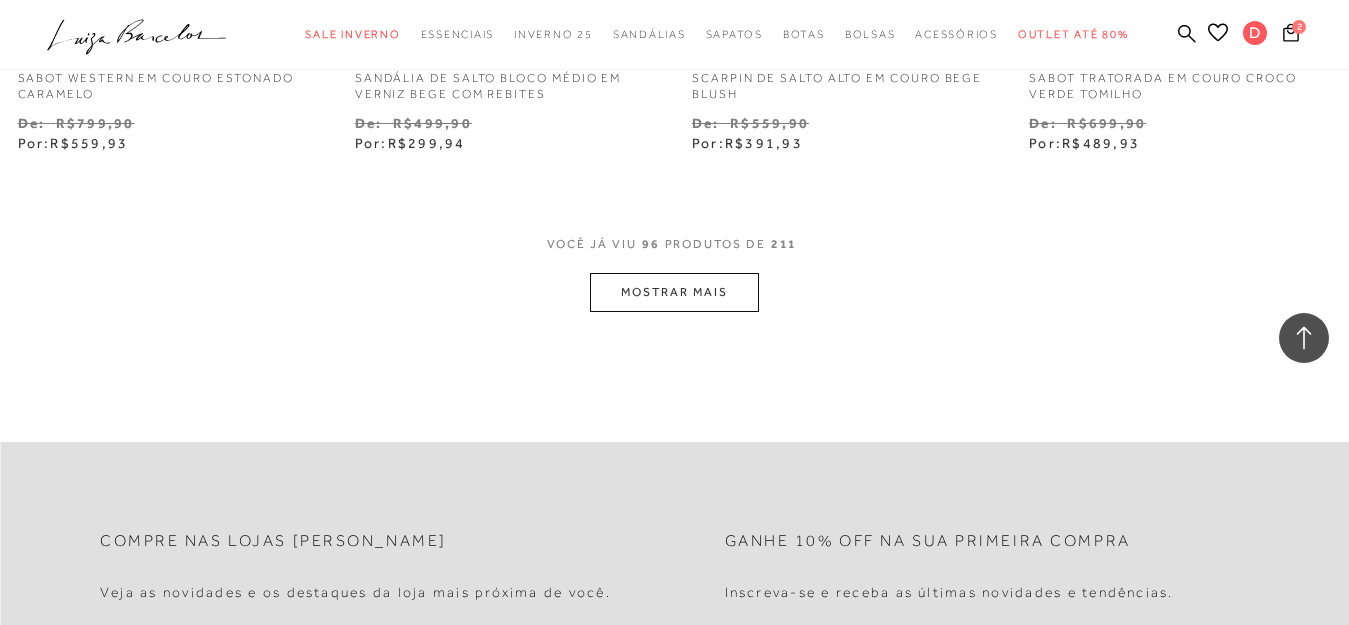 click on "MOSTRAR MAIS" at bounding box center (674, 292) 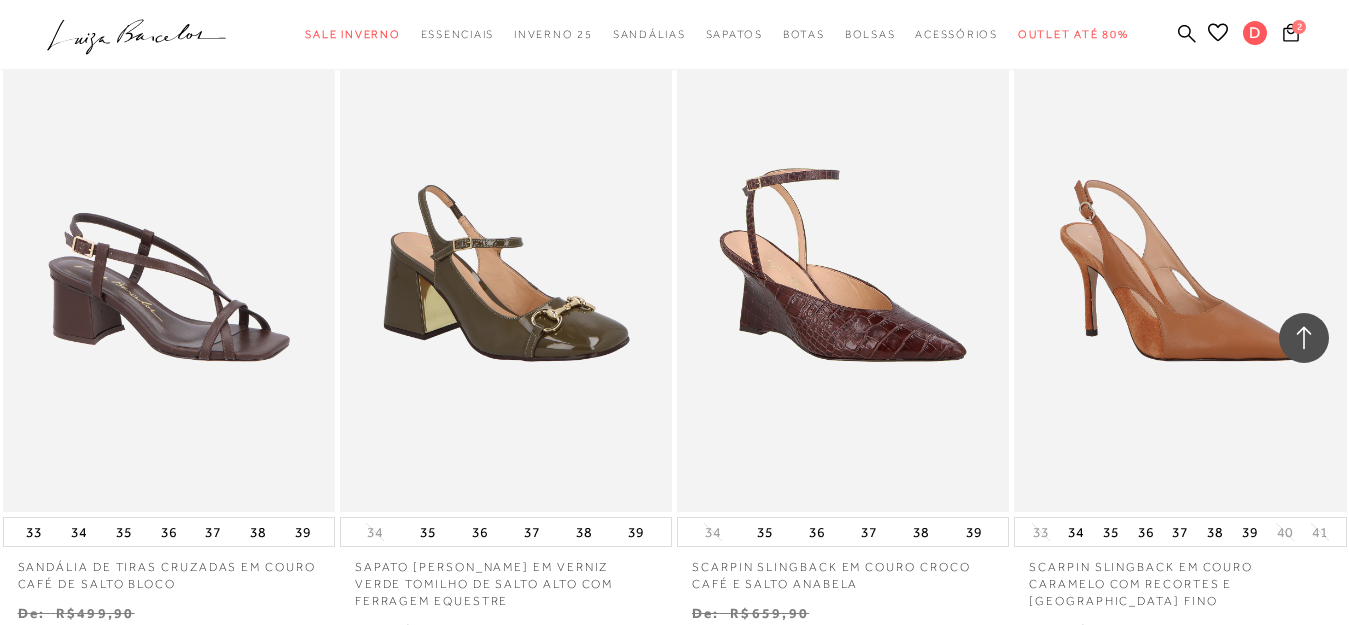 scroll, scrollTop: 16004, scrollLeft: 0, axis: vertical 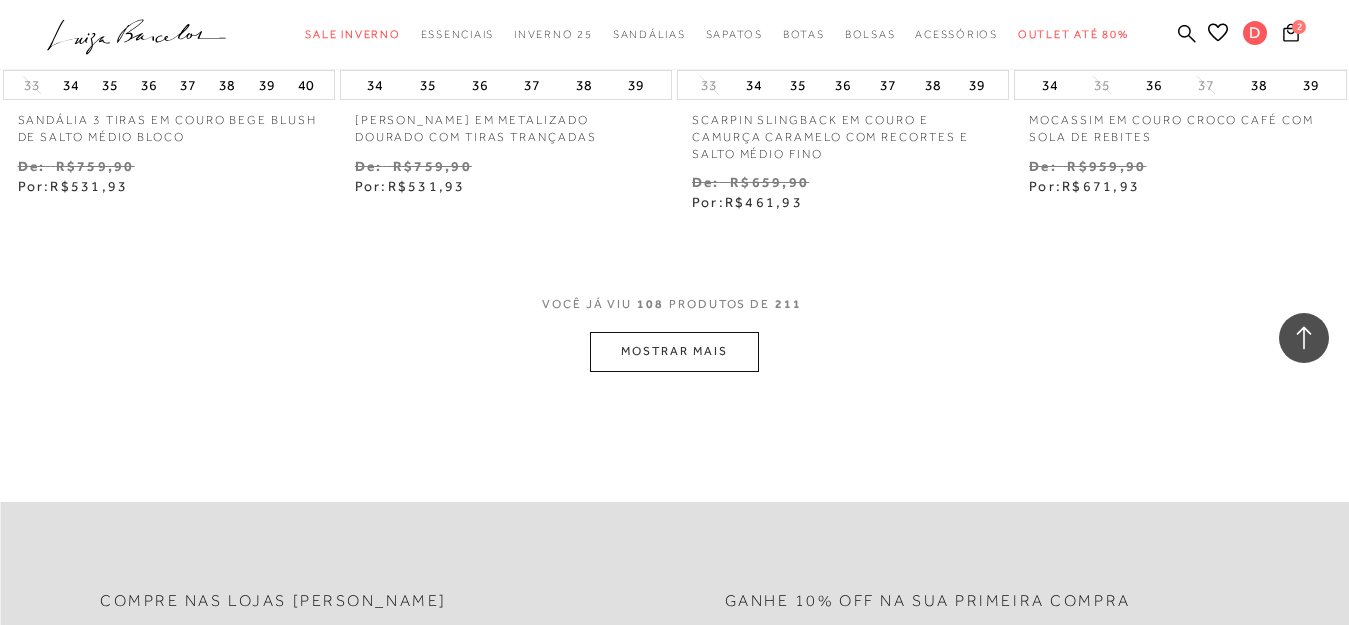 click on "MOSTRAR MAIS" at bounding box center (674, 351) 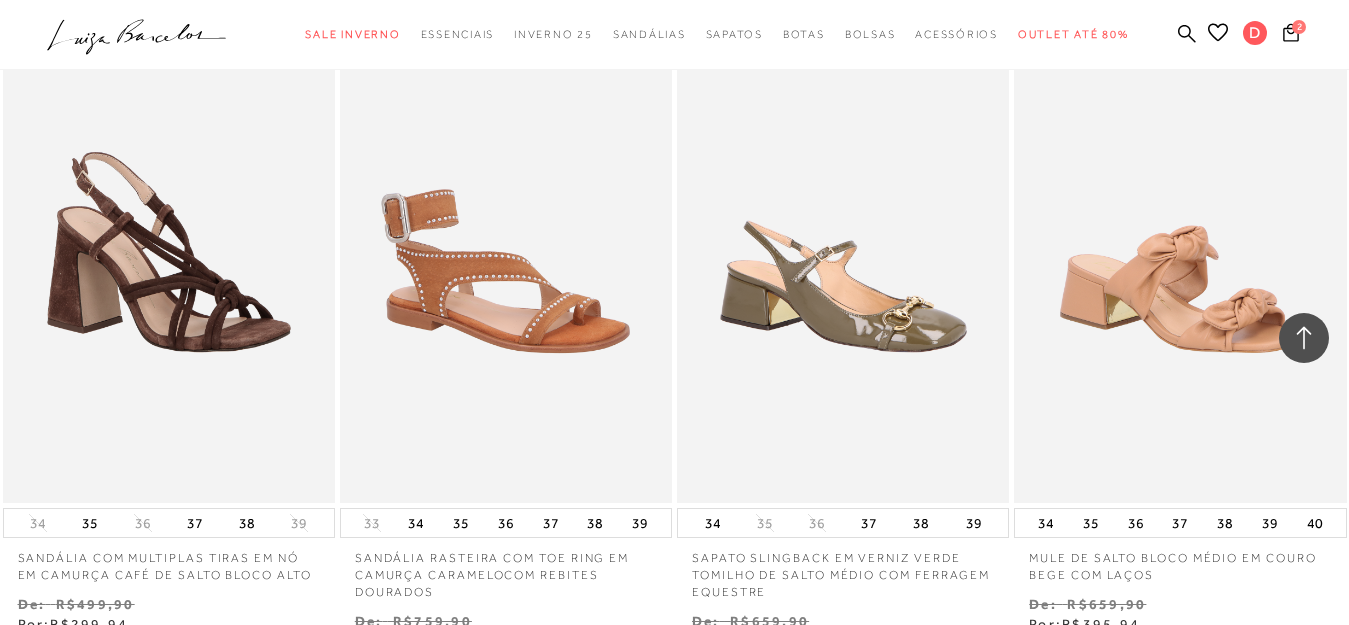 scroll, scrollTop: 19300, scrollLeft: 0, axis: vertical 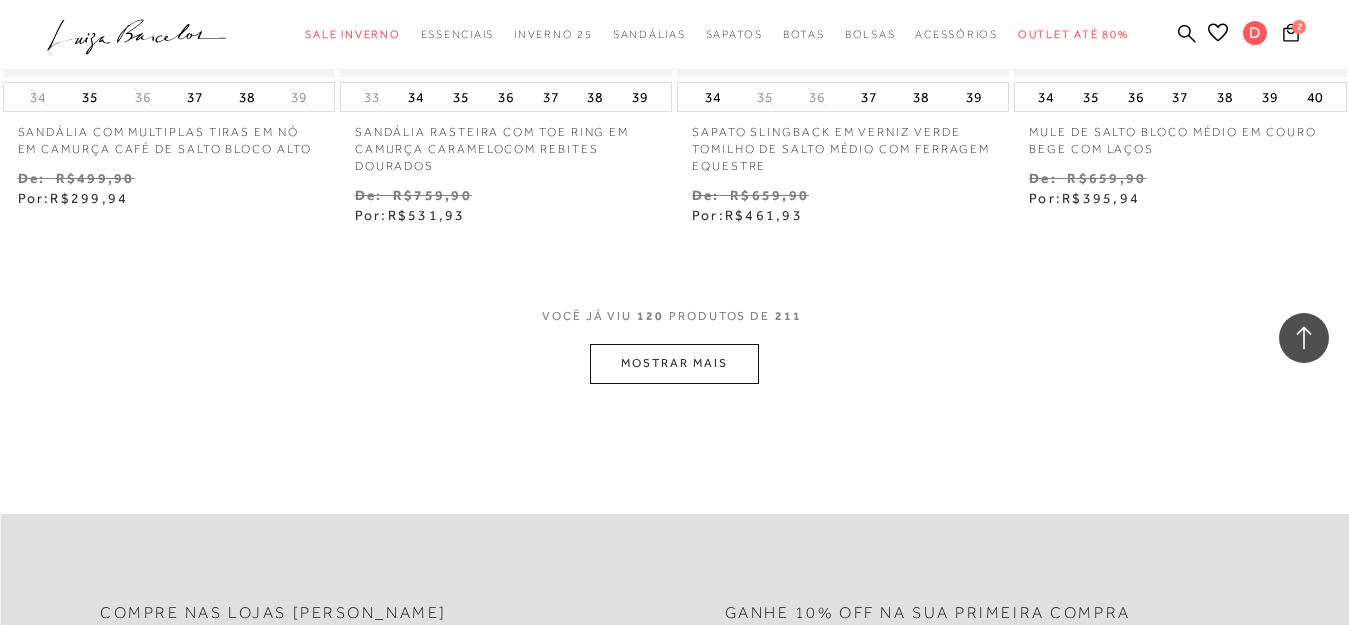 click on "MOSTRAR MAIS" at bounding box center [674, 363] 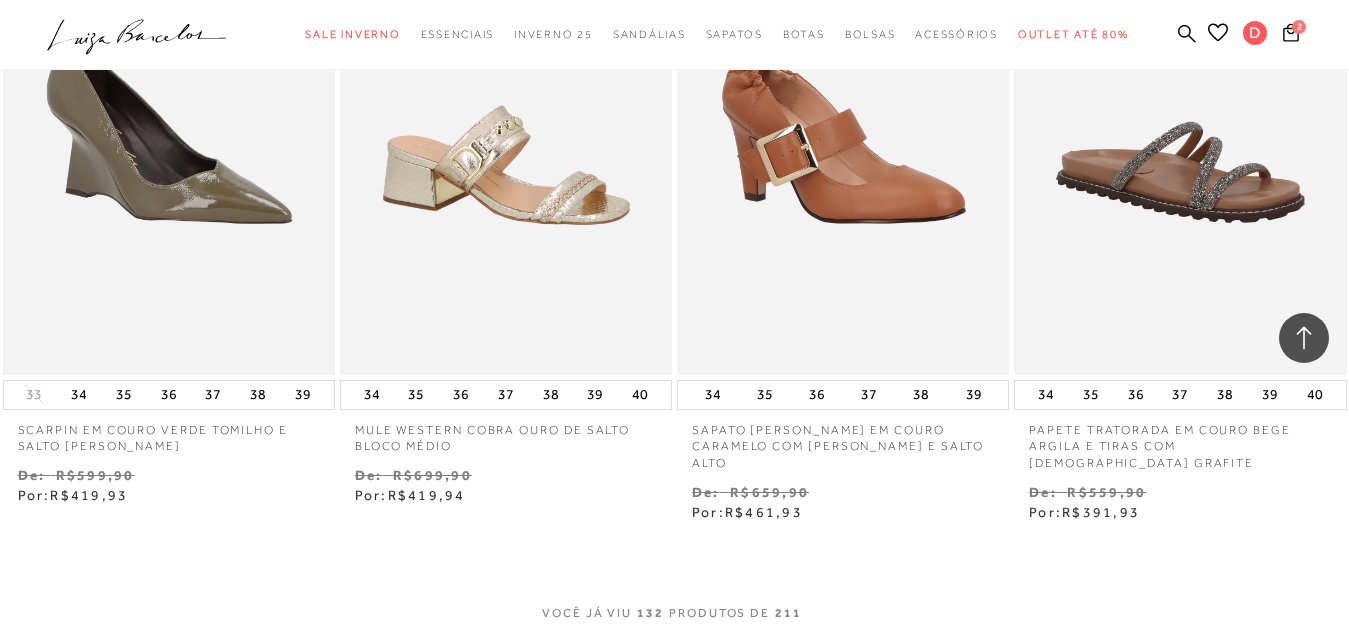 scroll, scrollTop: 21397, scrollLeft: 0, axis: vertical 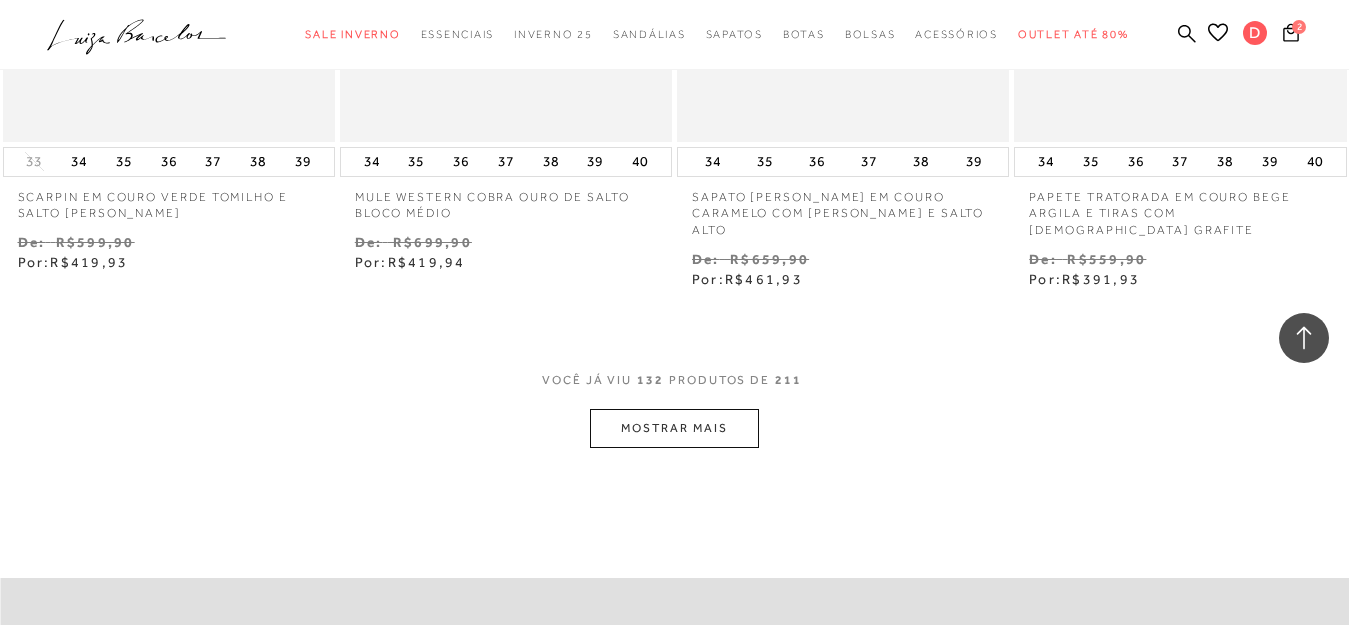 click on "MOSTRAR MAIS" at bounding box center (674, 428) 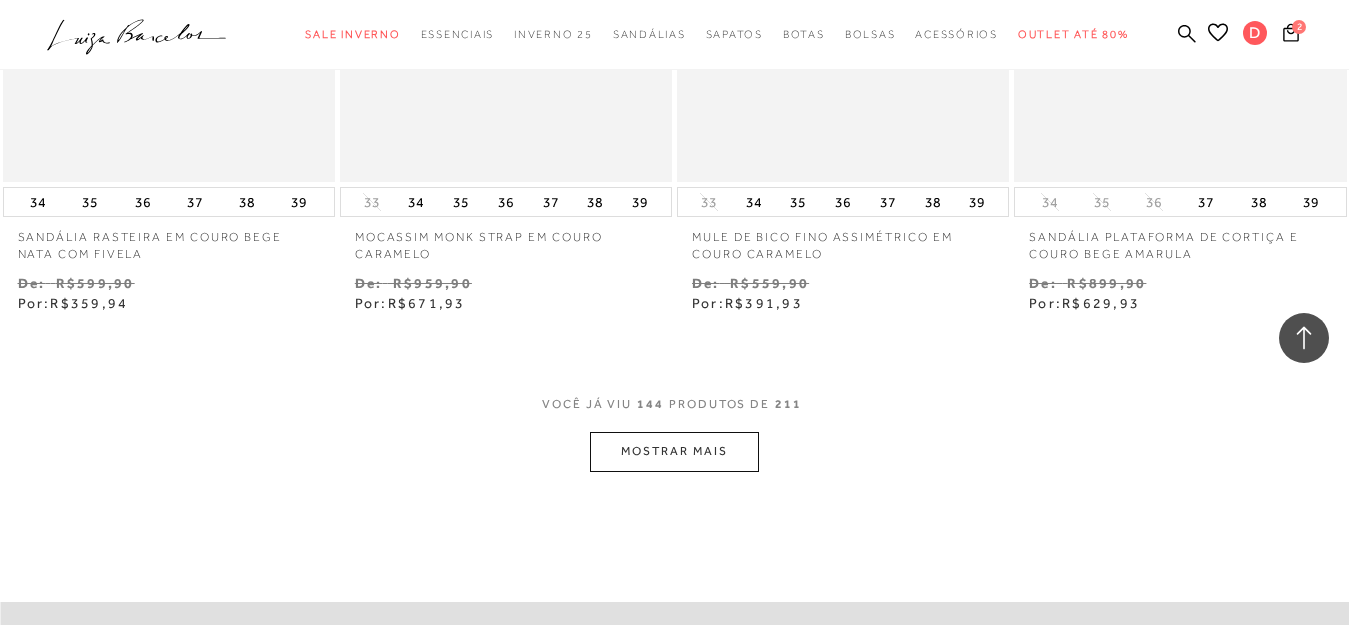 scroll, scrollTop: 23660, scrollLeft: 0, axis: vertical 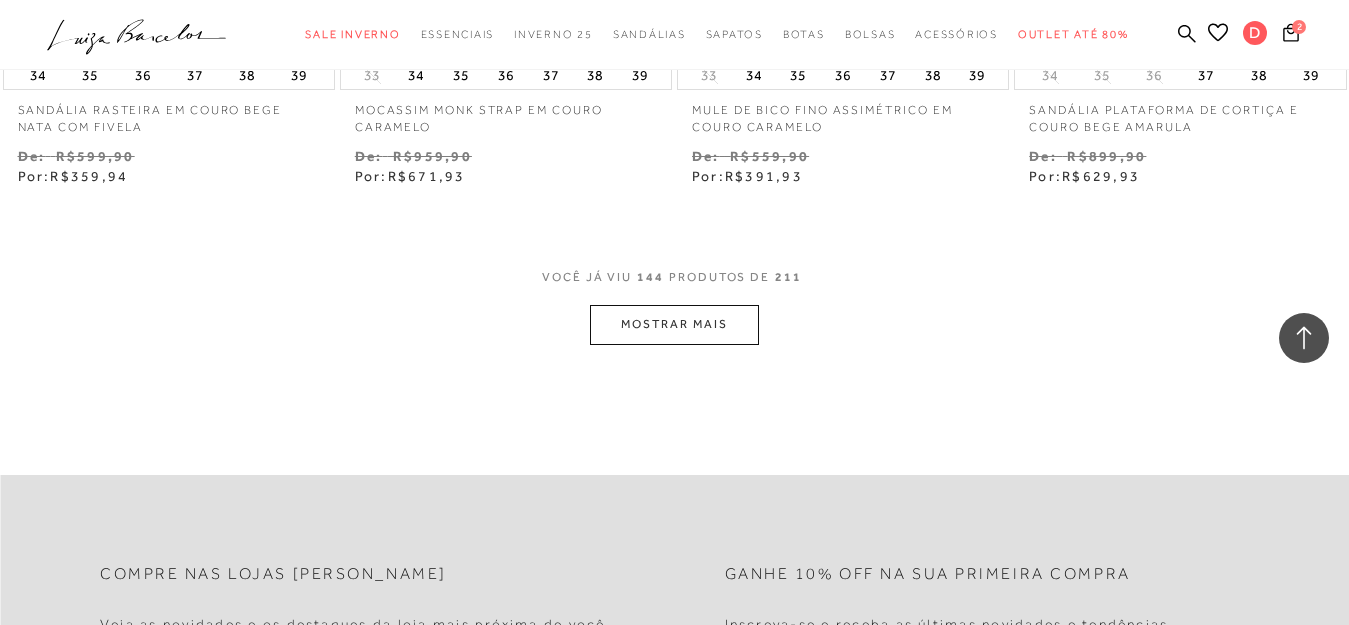 click on "Resultados da pesquisa
Sale Inverno
Resultados: 133 - 144 (de 211)
Opções de exibição
211
resultados encontrados
Ordenar Padrão Estoque 5" at bounding box center (674, -11617) 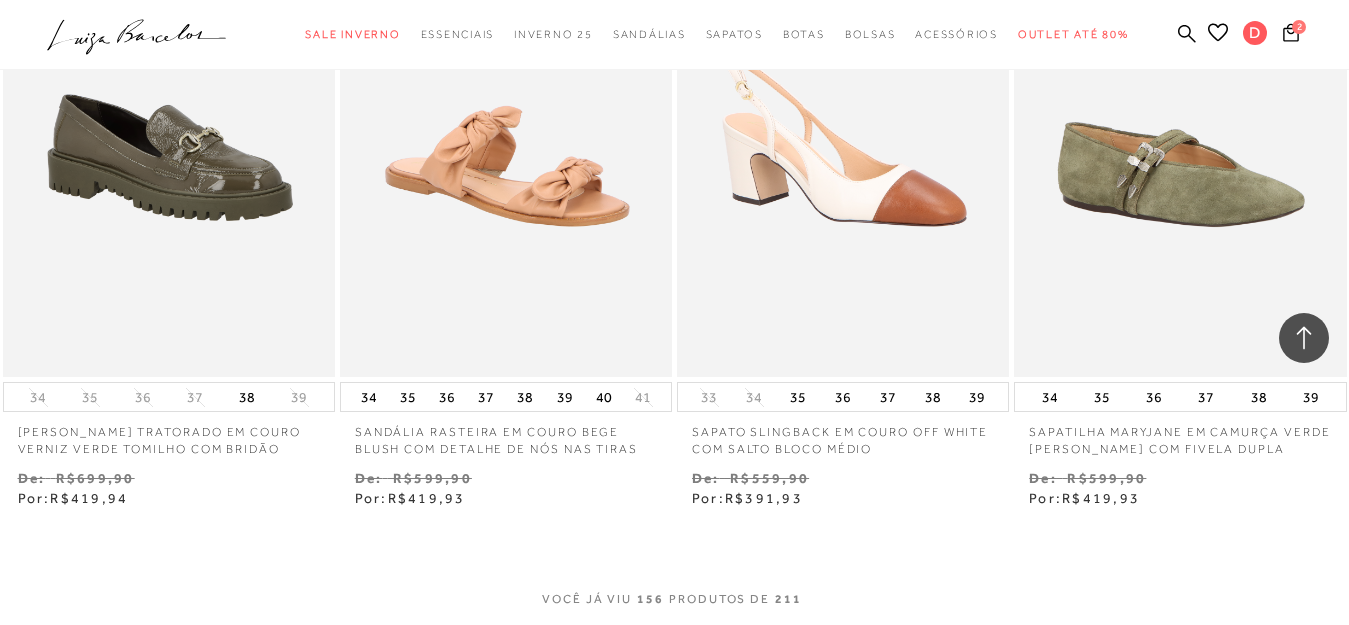 scroll, scrollTop: 25760, scrollLeft: 0, axis: vertical 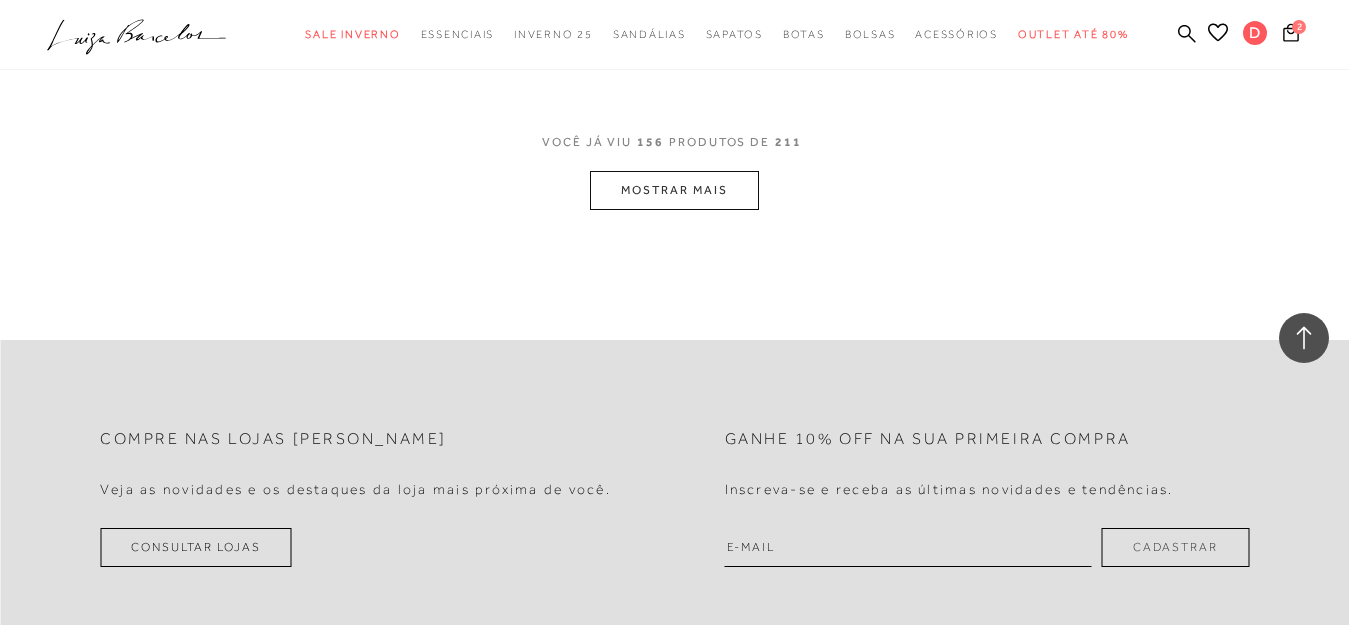 click on "MOSTRAR MAIS" at bounding box center [674, 190] 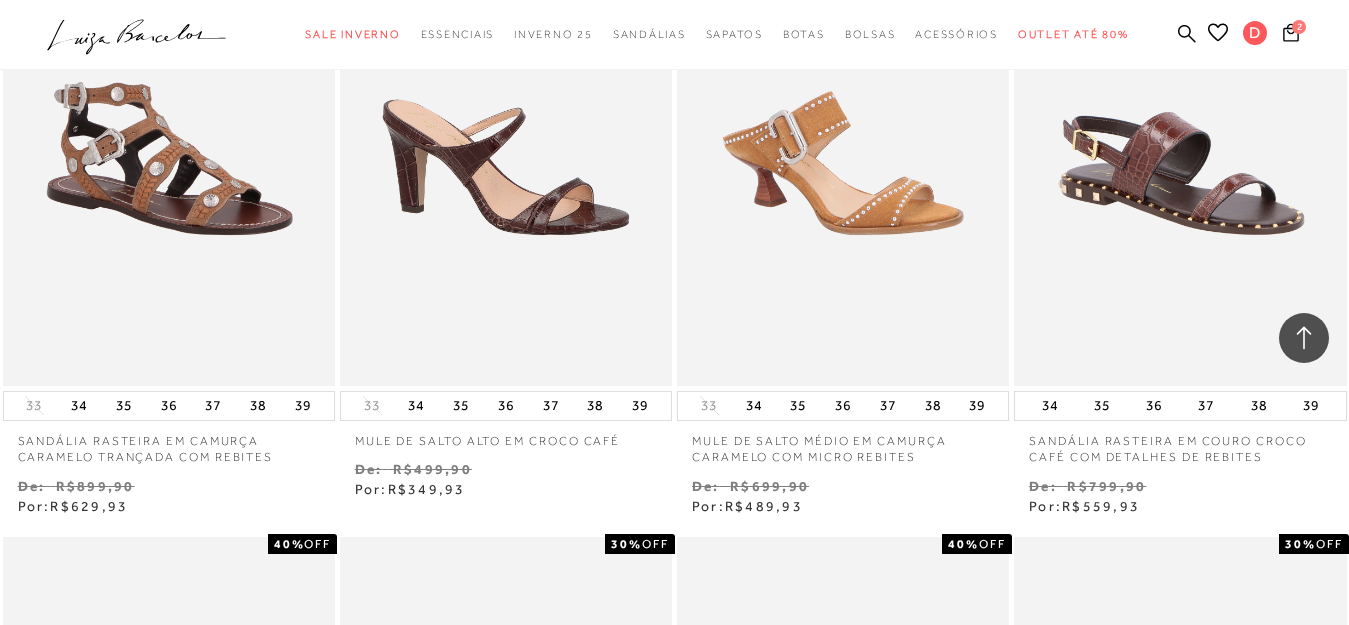 scroll, scrollTop: 26545, scrollLeft: 0, axis: vertical 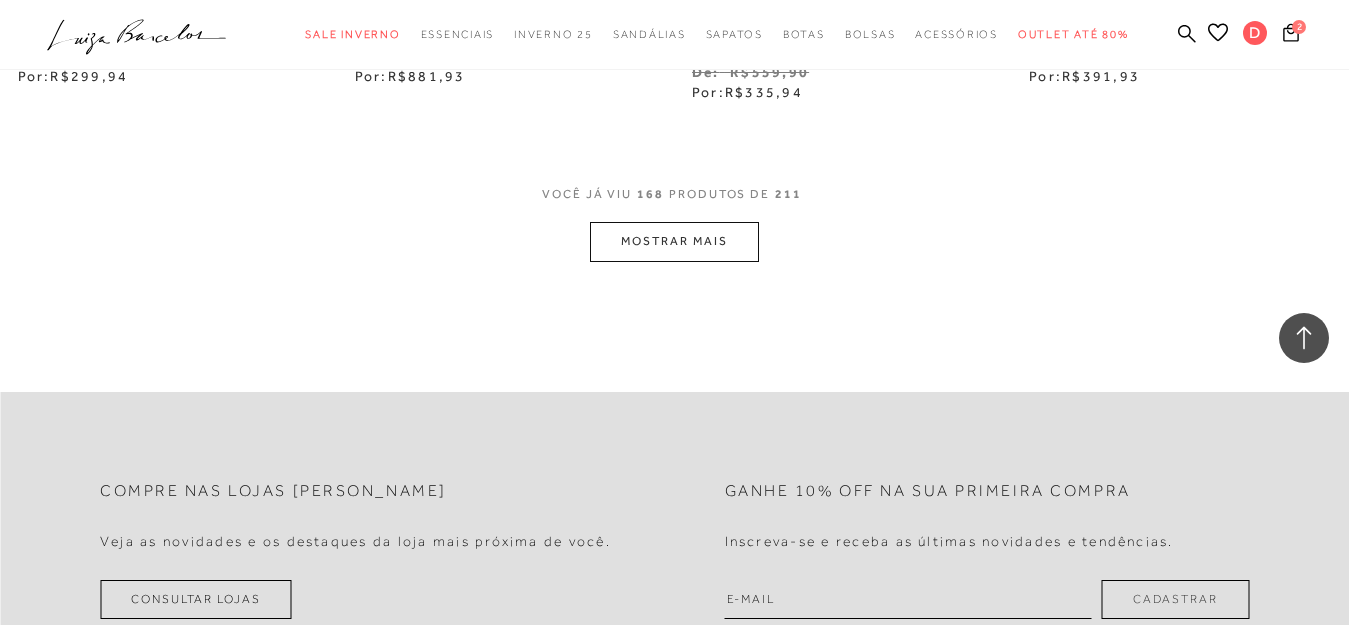 click on "MOSTRAR MAIS" at bounding box center (674, 241) 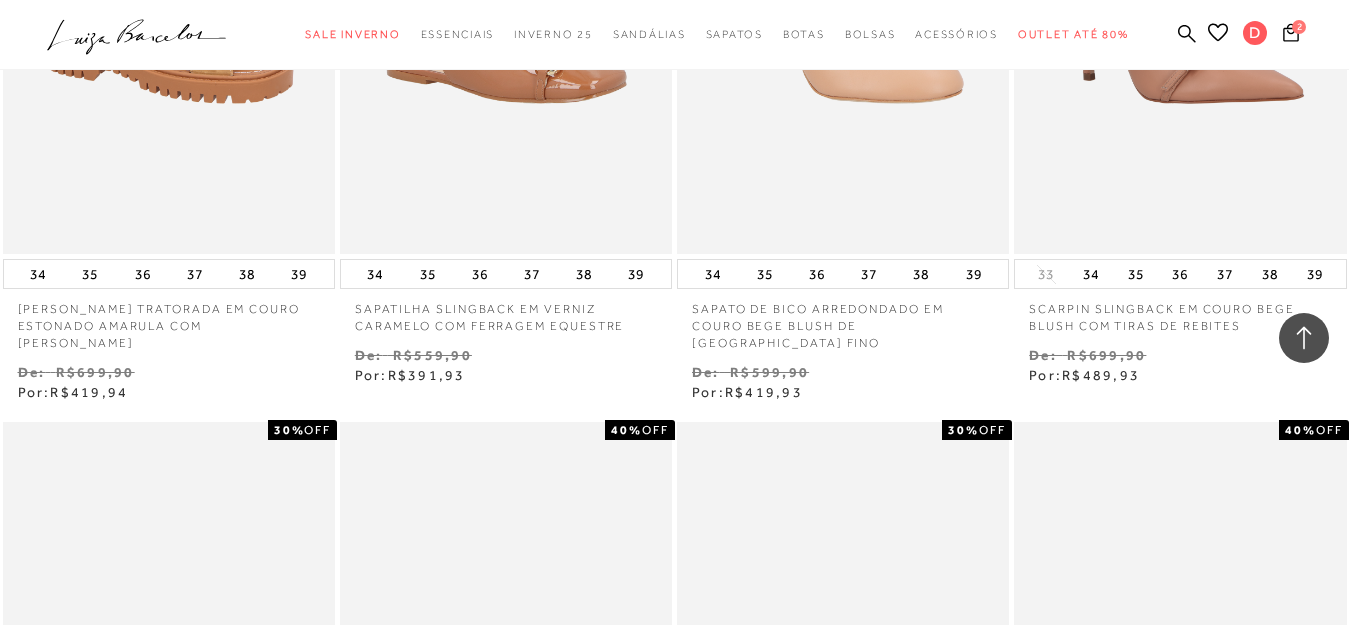 scroll, scrollTop: 28251, scrollLeft: 0, axis: vertical 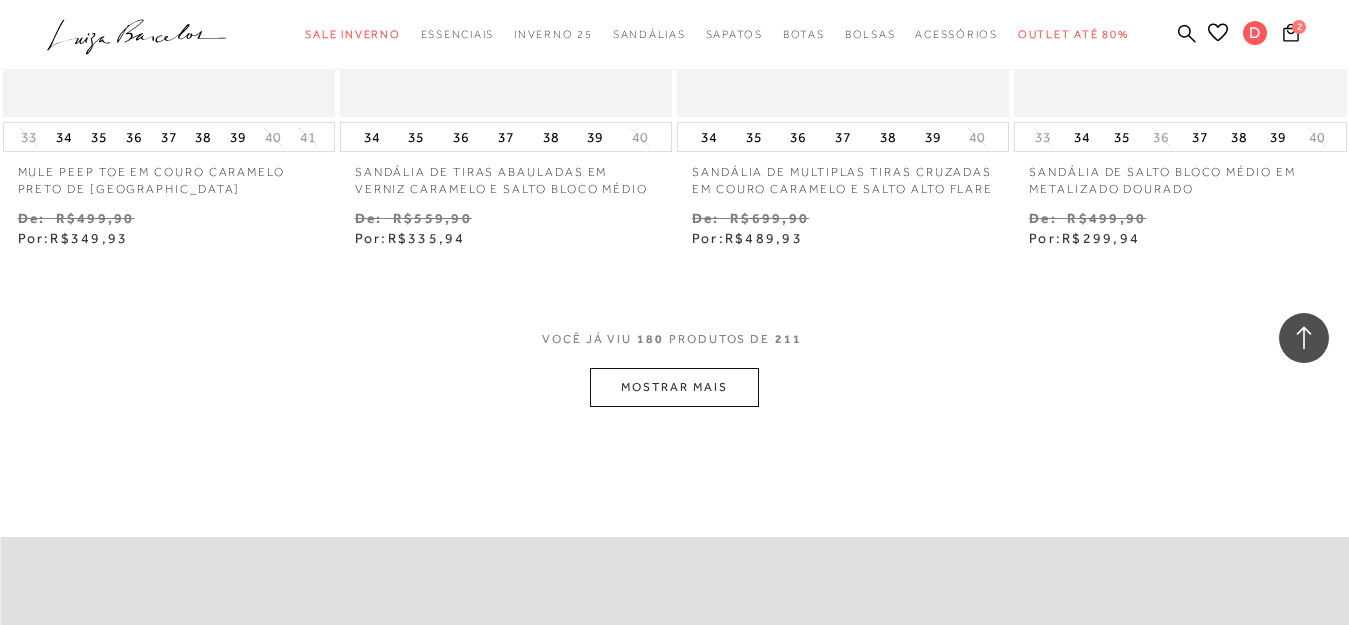 click on "MOSTRAR MAIS" at bounding box center (674, 387) 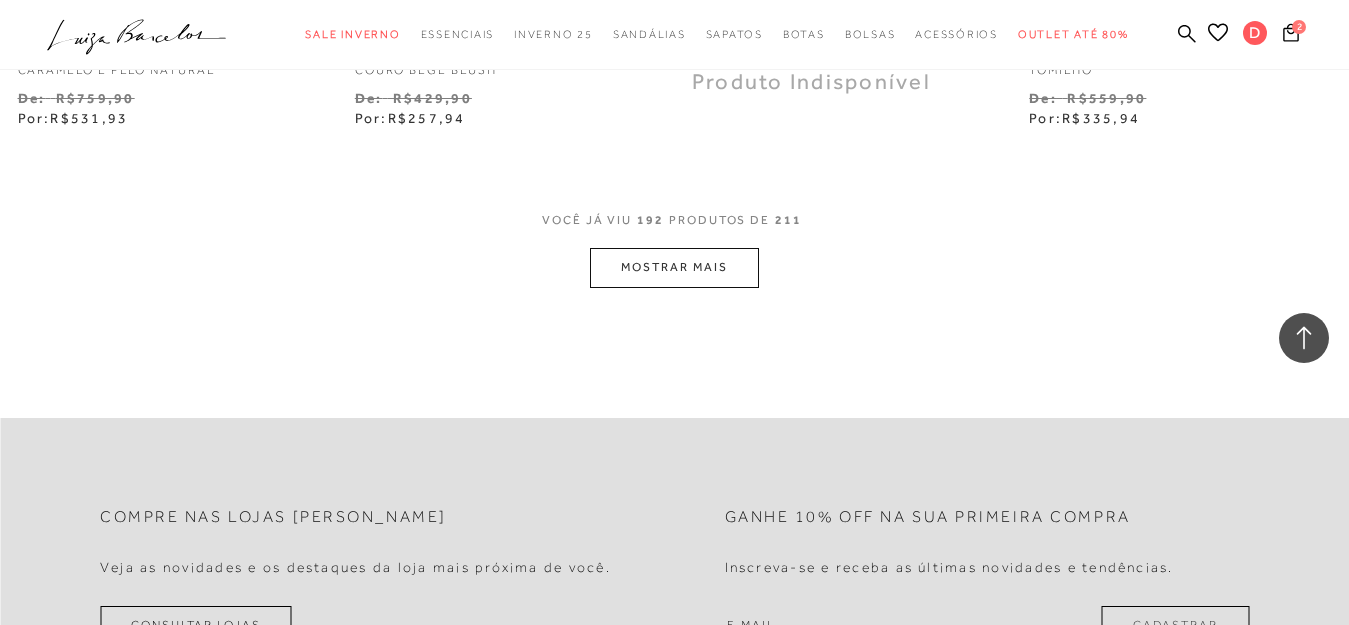 scroll, scrollTop: 31411, scrollLeft: 0, axis: vertical 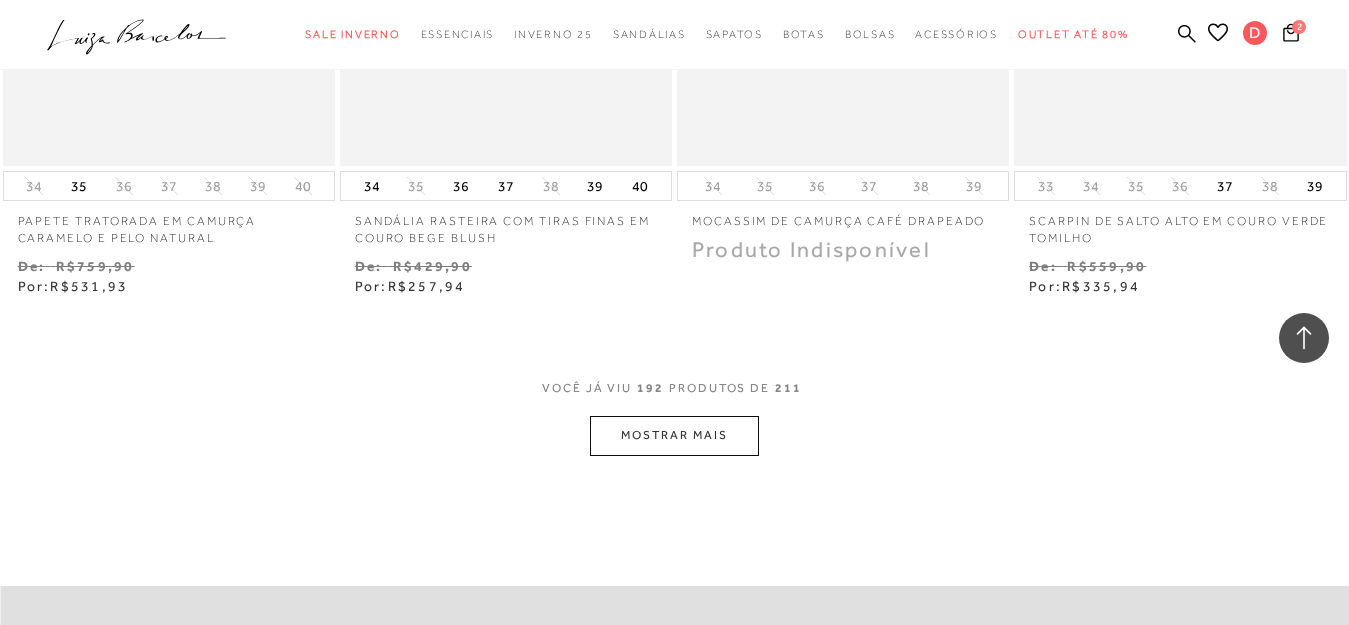 click on "MOSTRAR MAIS" at bounding box center (674, 435) 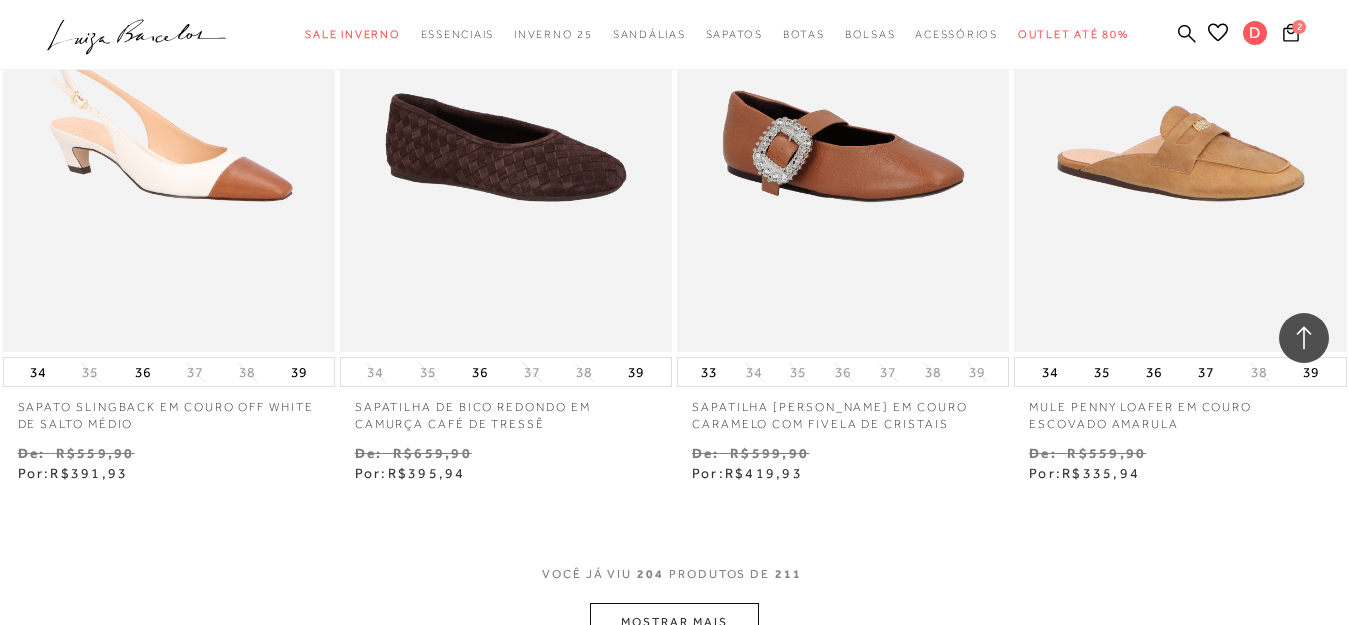 scroll, scrollTop: 33487, scrollLeft: 0, axis: vertical 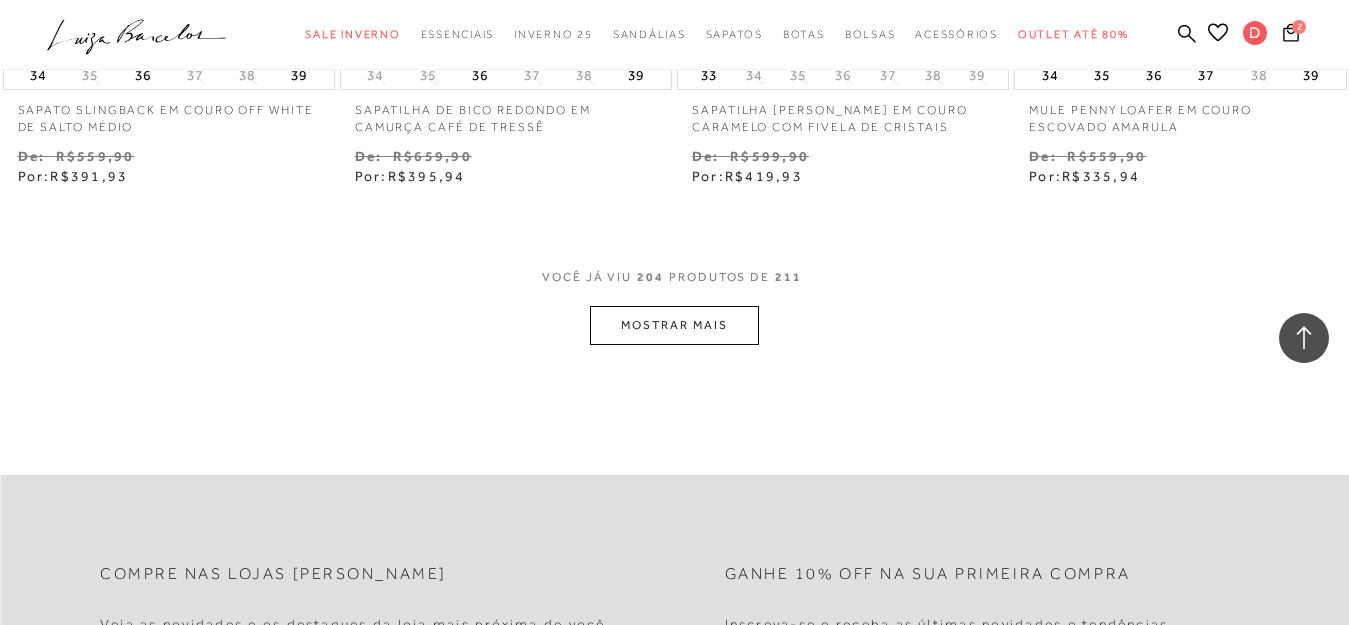 click on "MOSTRAR MAIS" at bounding box center [674, 325] 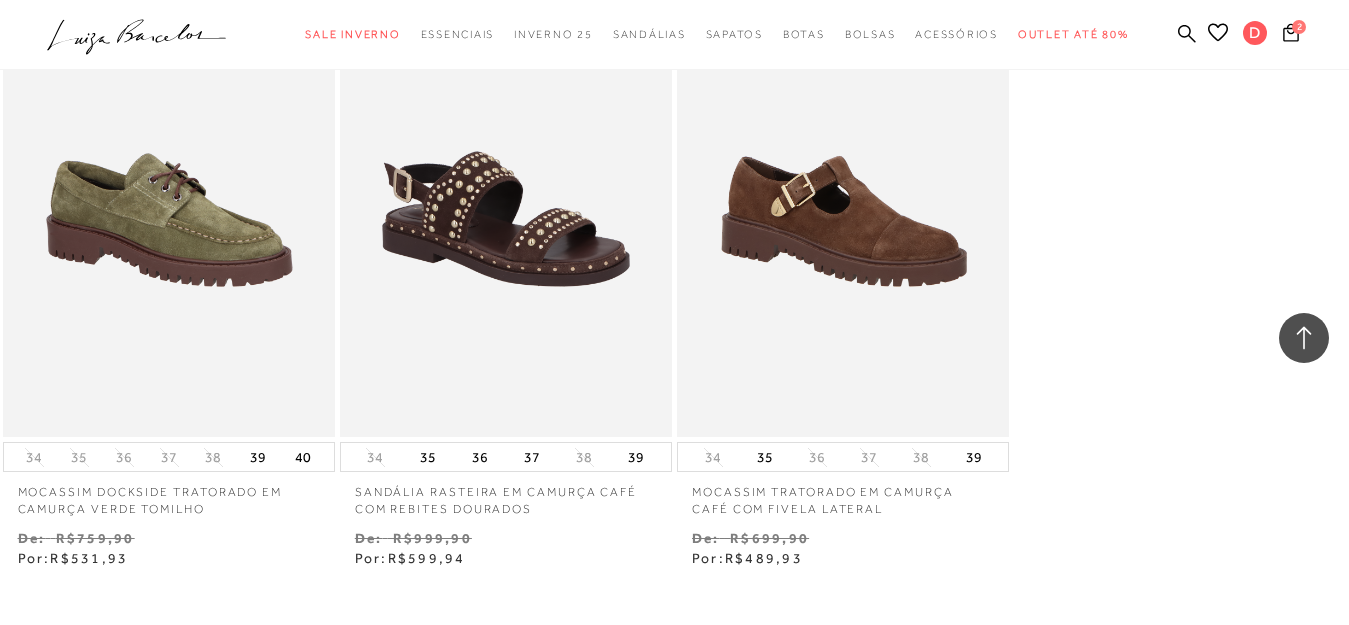 scroll, scrollTop: 21926, scrollLeft: 0, axis: vertical 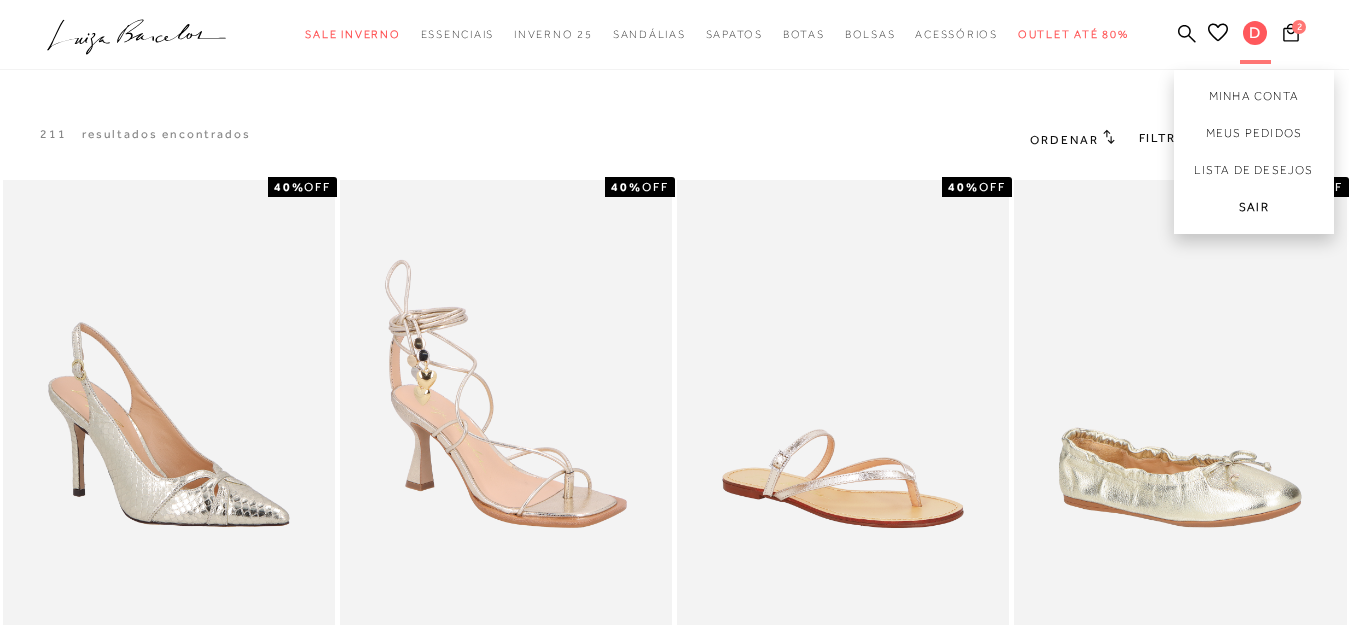 drag, startPoint x: 1223, startPoint y: 208, endPoint x: 1208, endPoint y: 209, distance: 15.033297 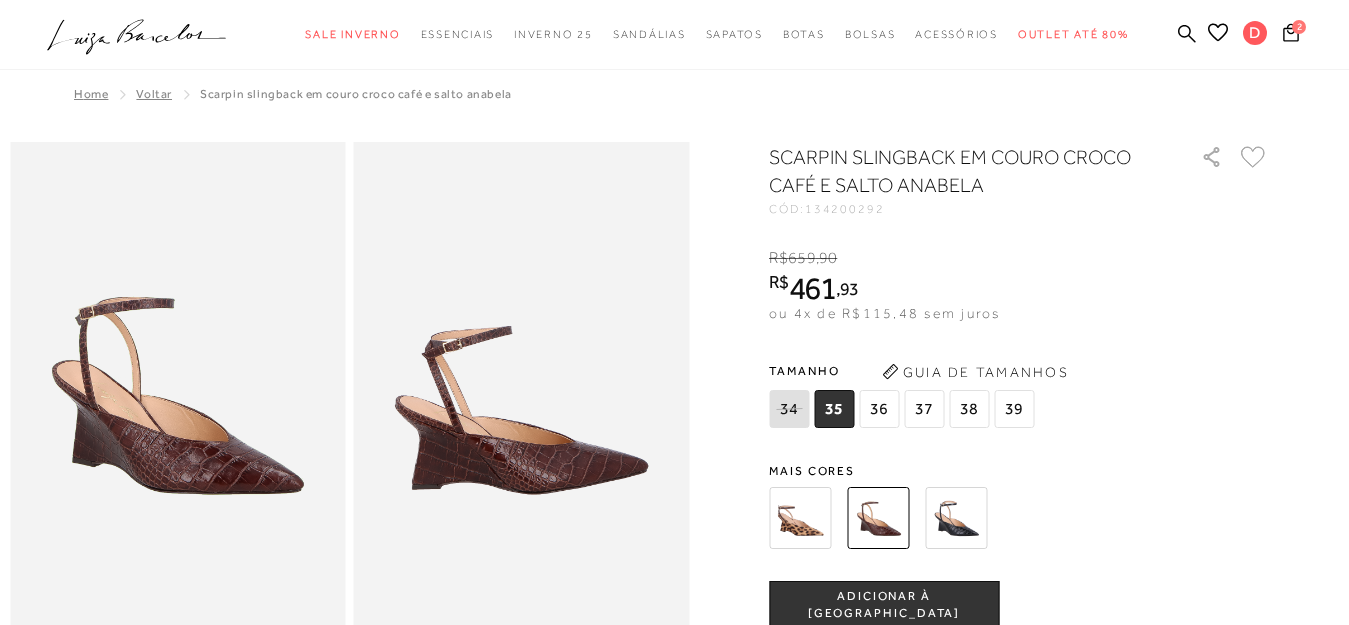 scroll, scrollTop: 0, scrollLeft: 0, axis: both 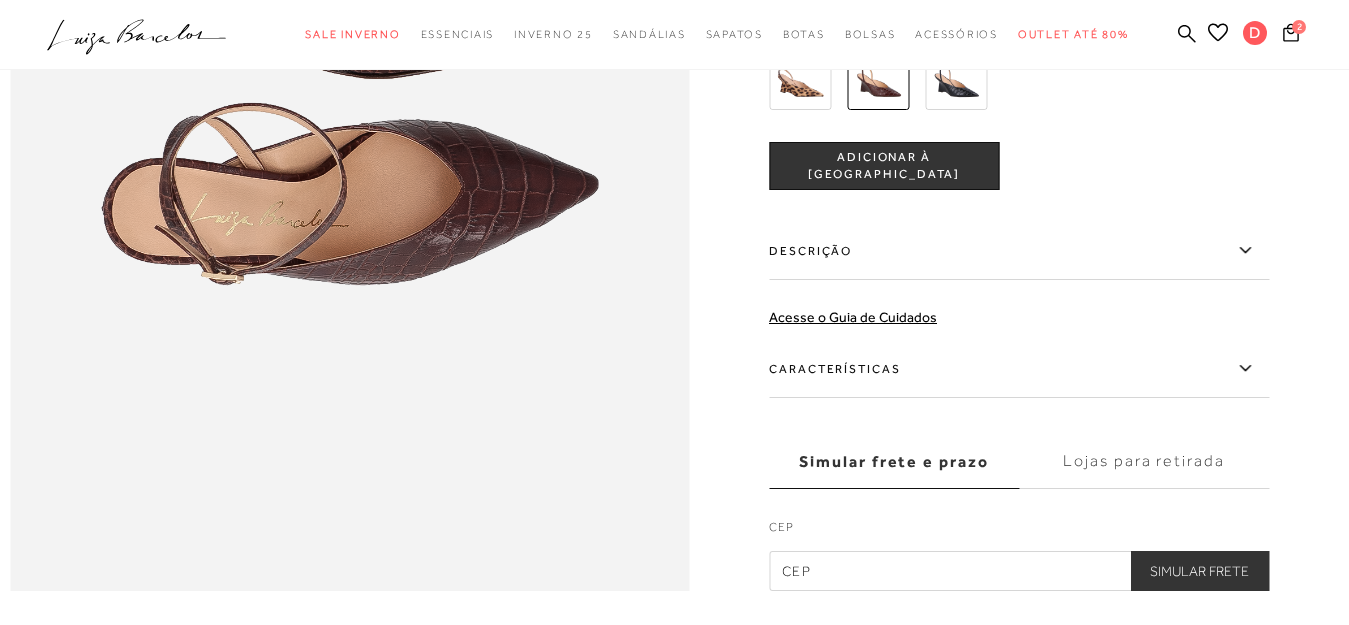 click 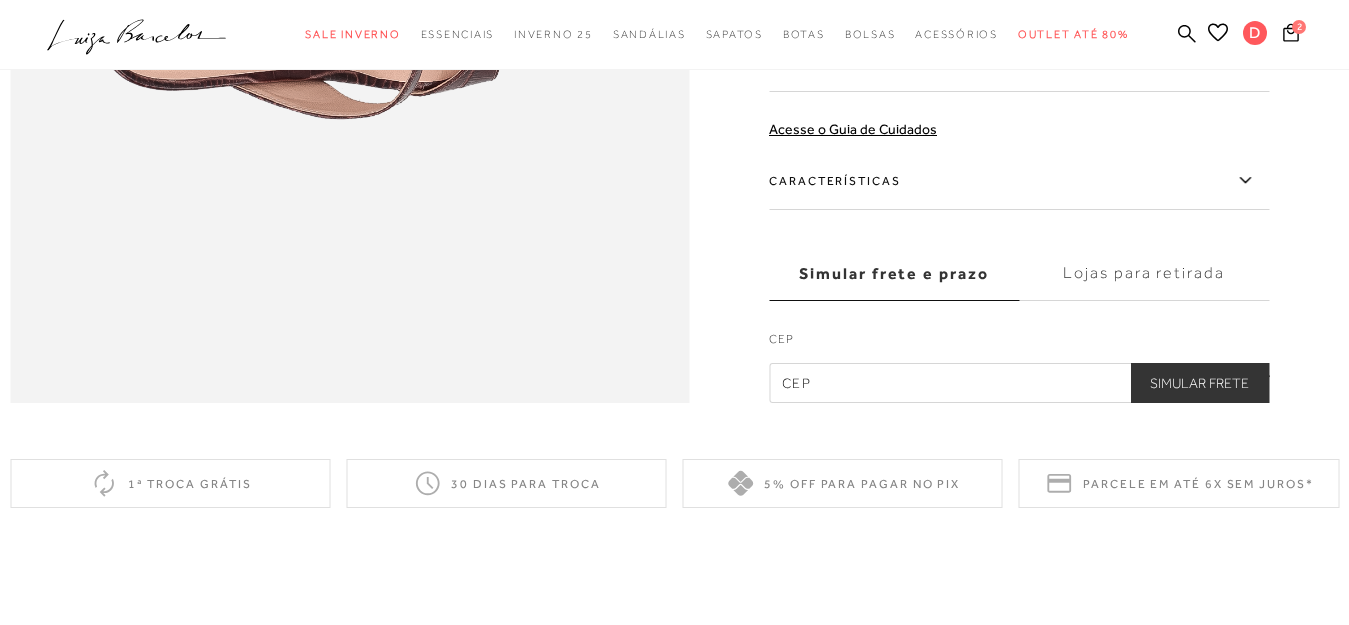 scroll, scrollTop: 1574, scrollLeft: 0, axis: vertical 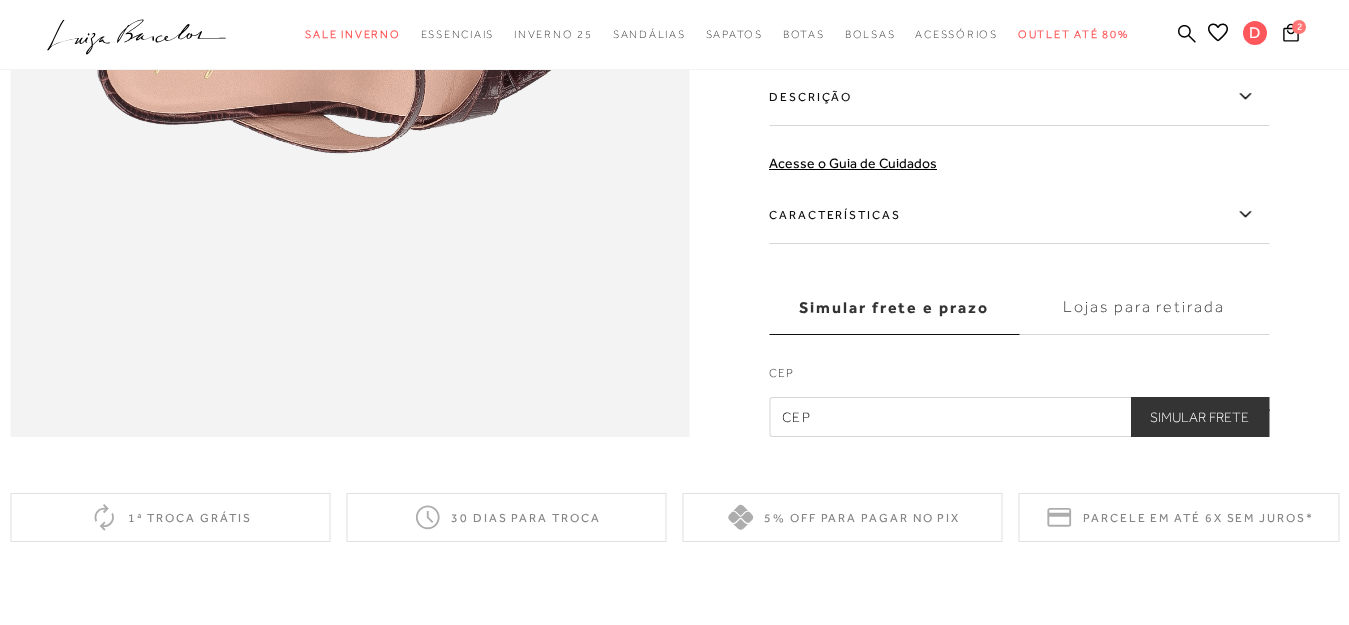 click 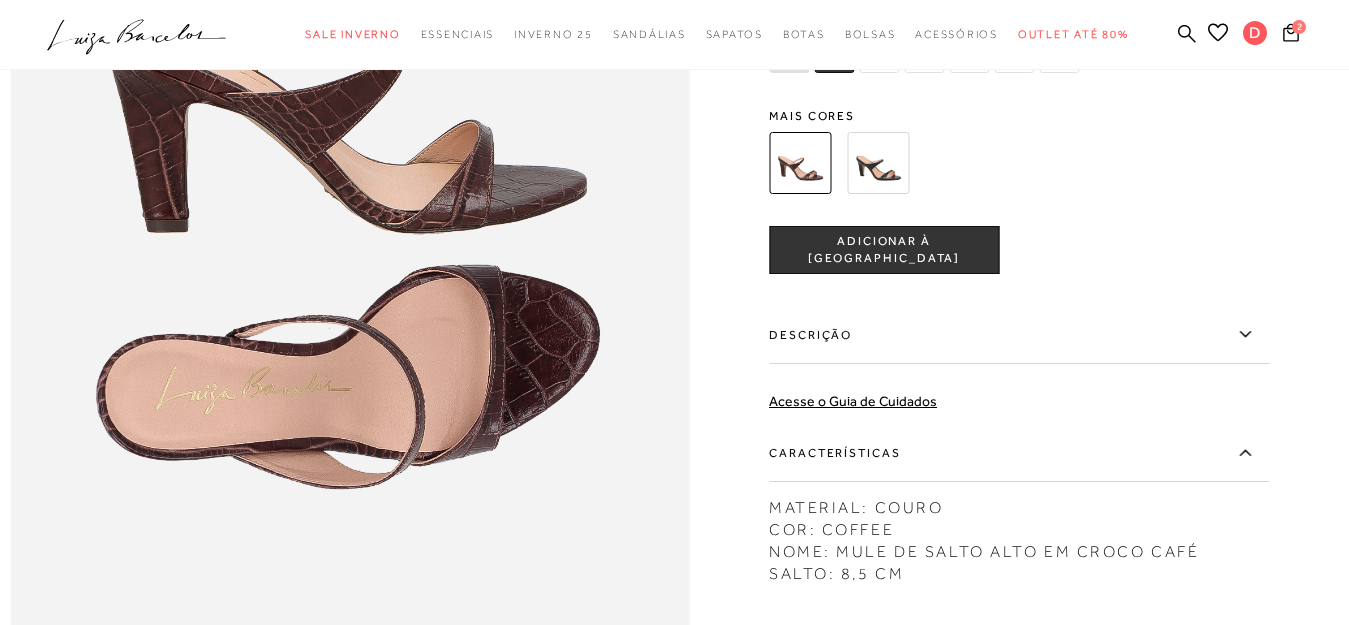 scroll, scrollTop: 1191, scrollLeft: 0, axis: vertical 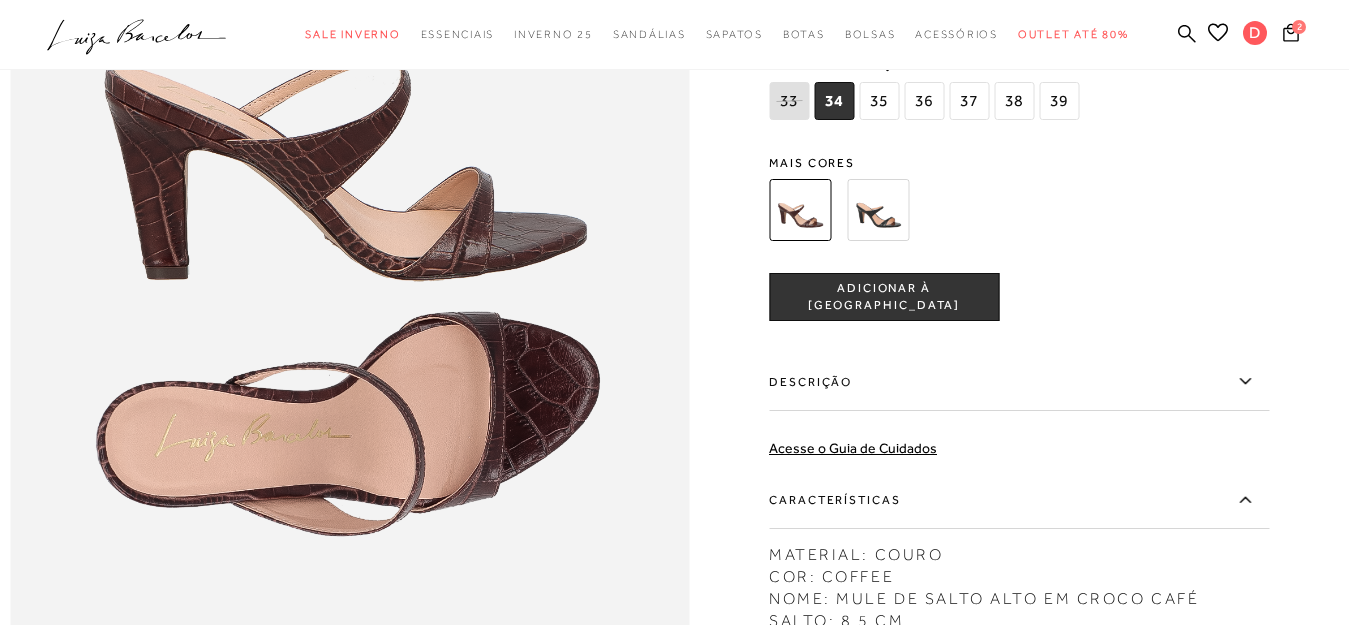 click at bounding box center (878, 210) 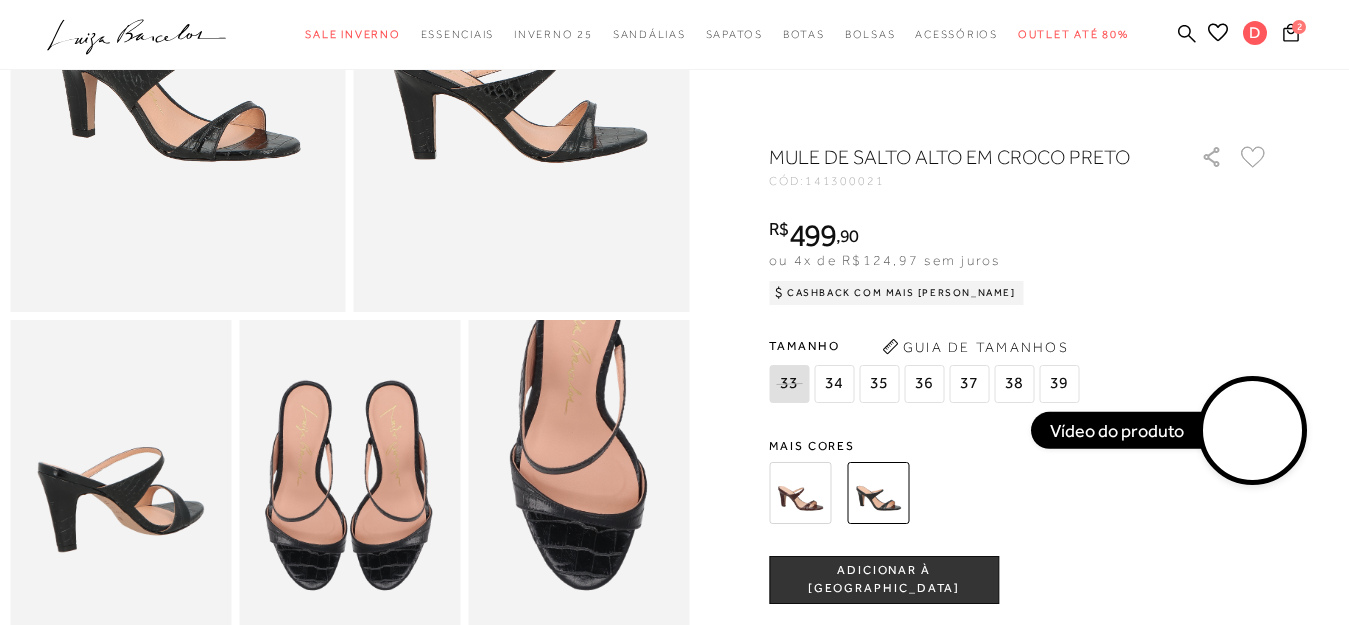 scroll, scrollTop: 0, scrollLeft: 0, axis: both 